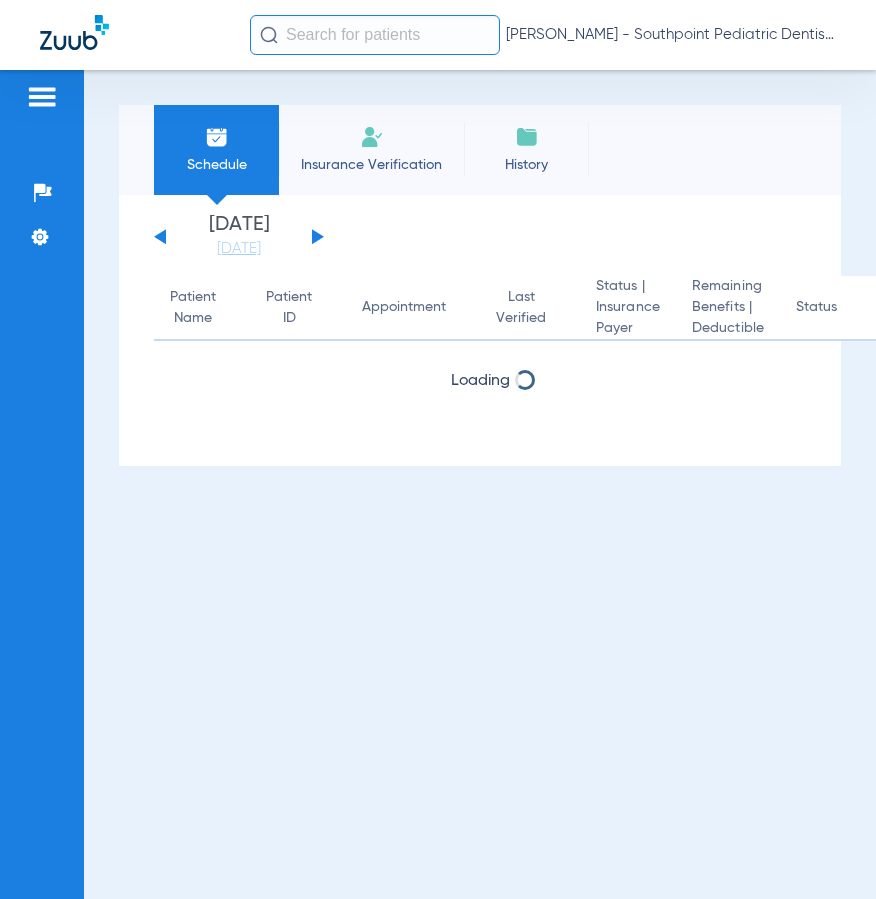 scroll, scrollTop: 0, scrollLeft: 0, axis: both 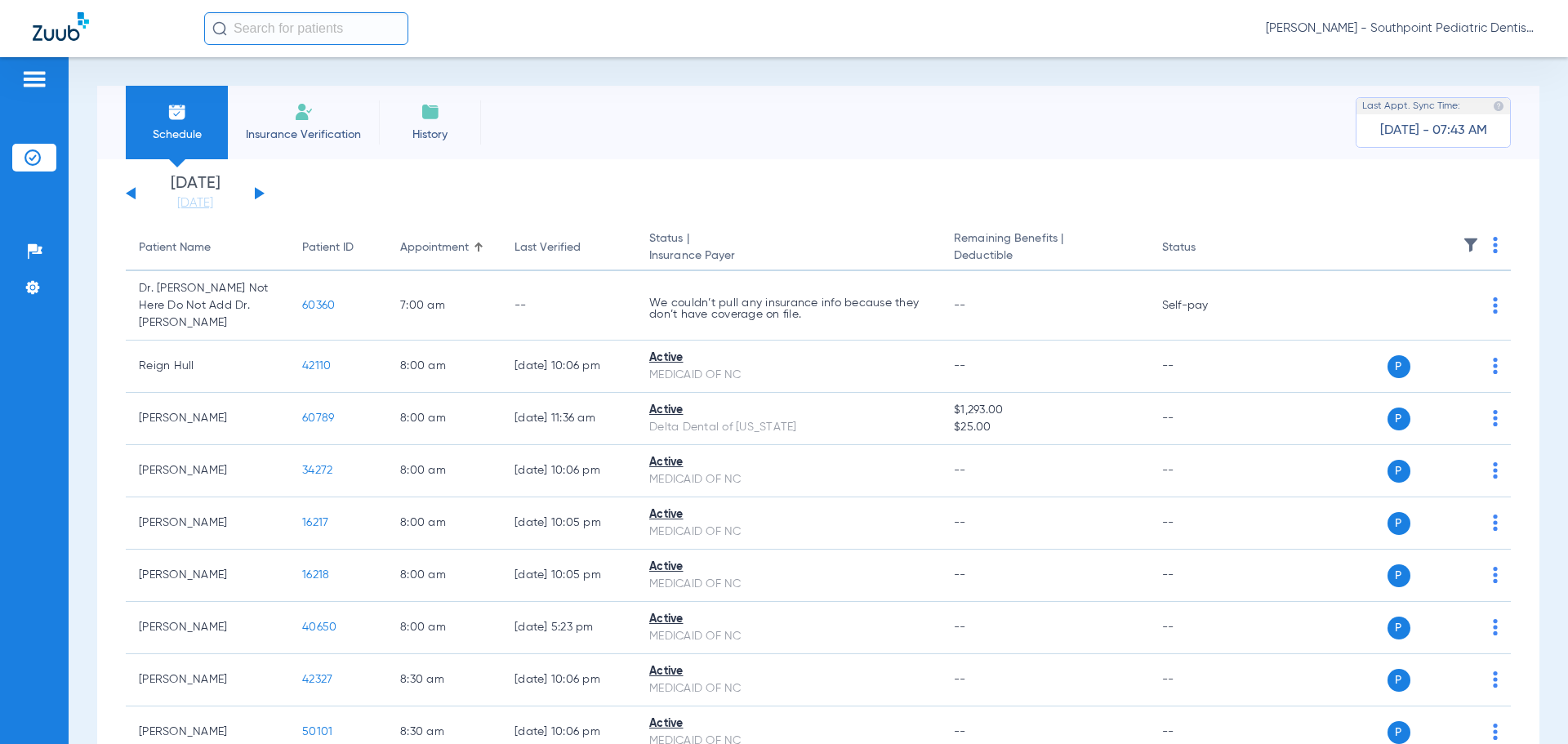click 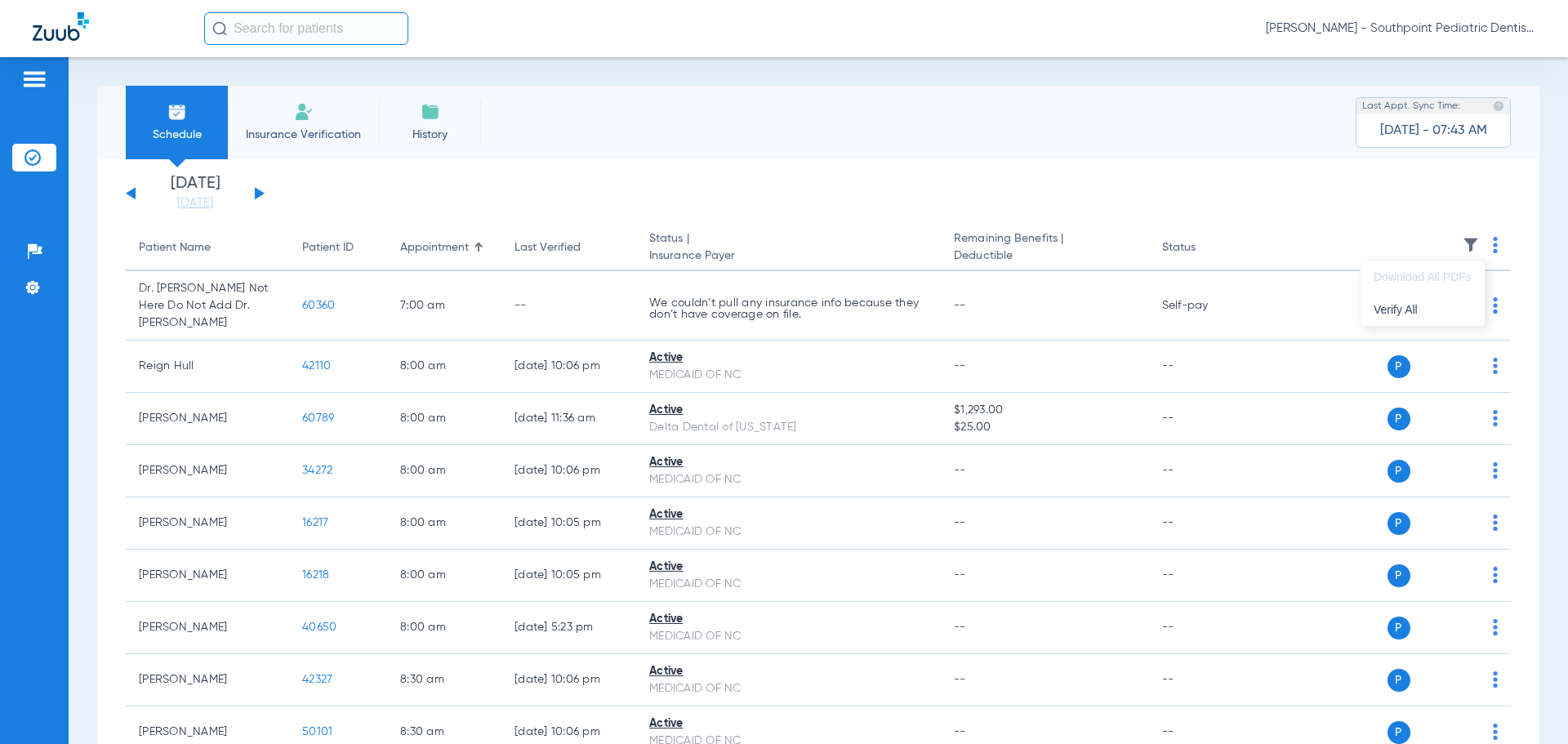 click at bounding box center (784, 372) 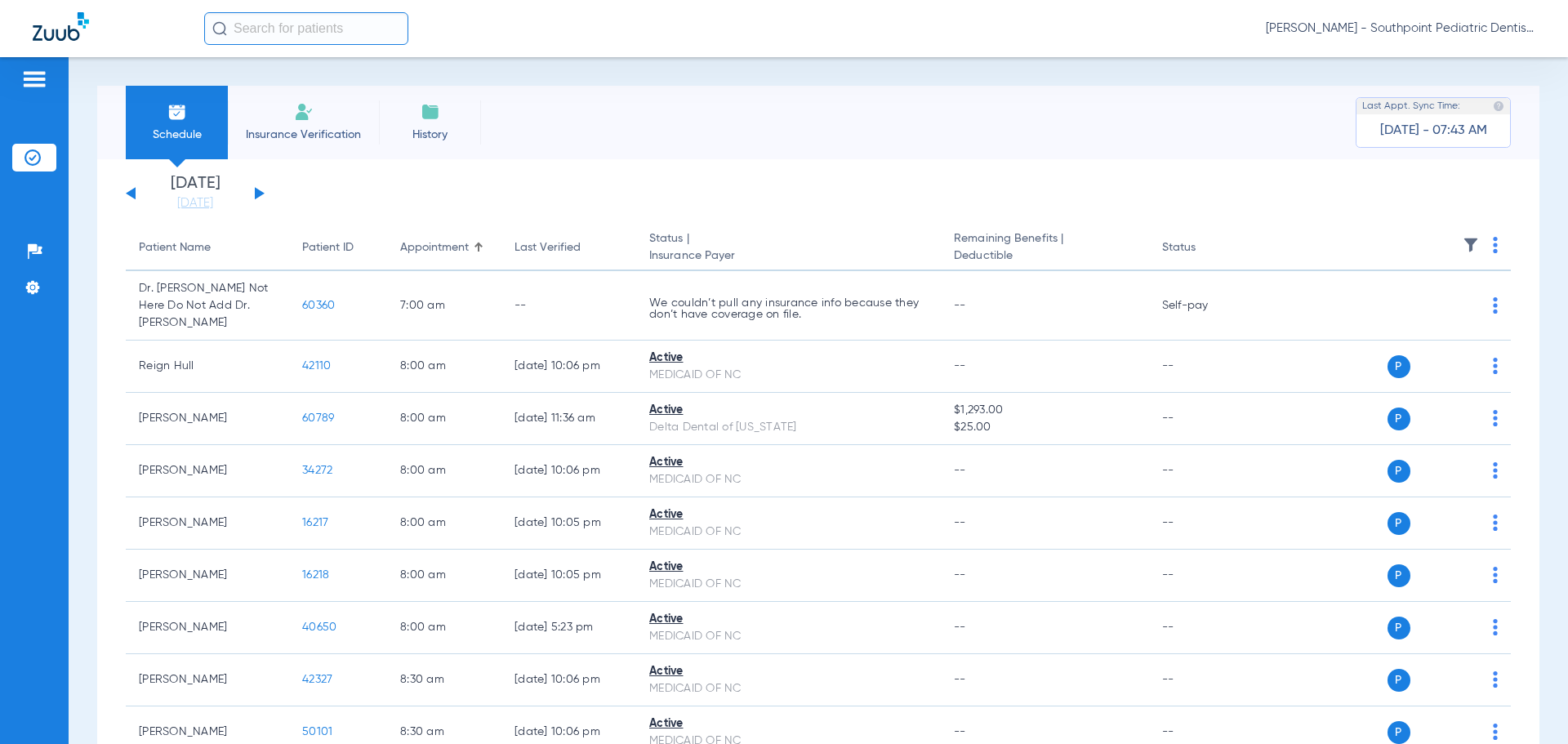 drag, startPoint x: 1414, startPoint y: 224, endPoint x: 1442, endPoint y: 238, distance: 31.304952 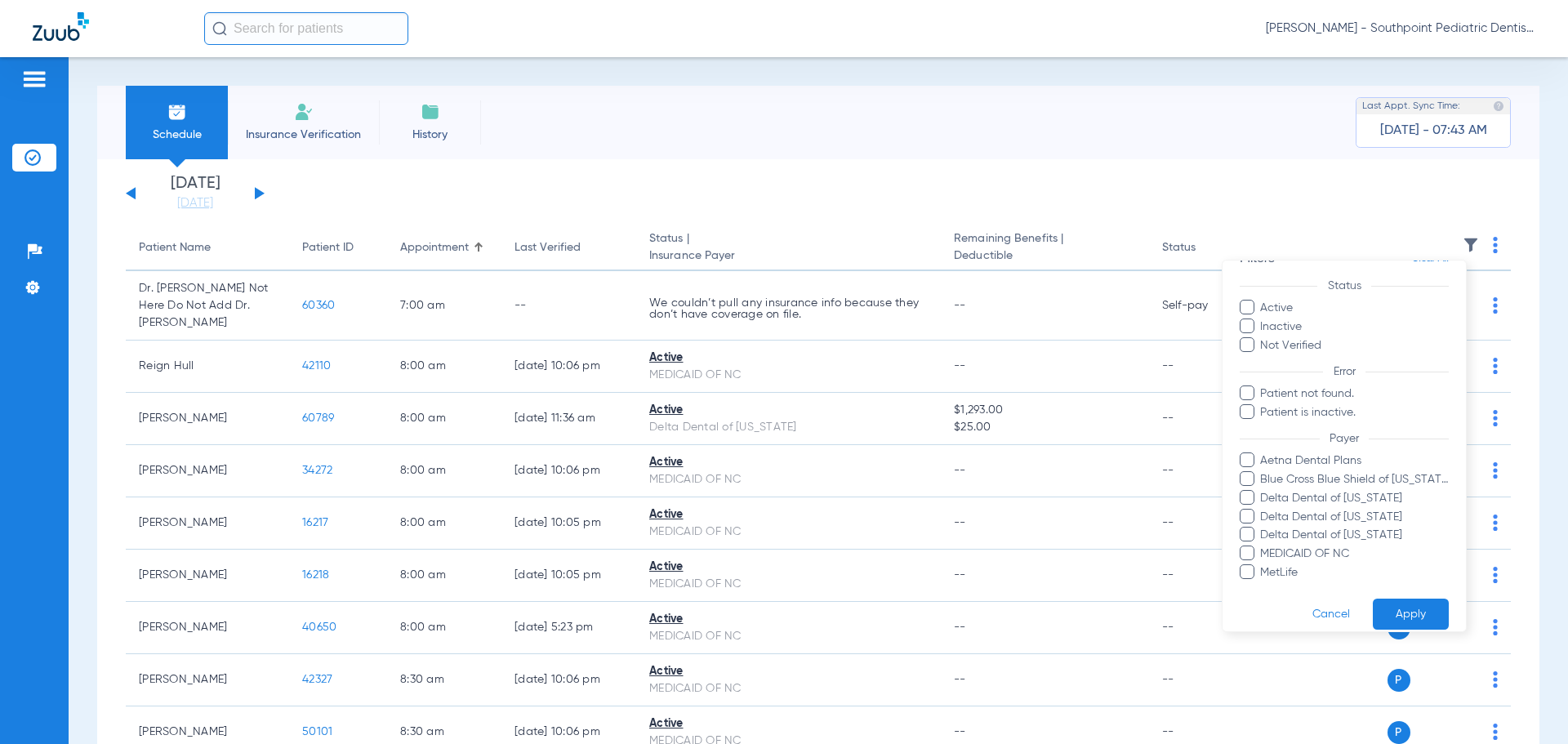 scroll, scrollTop: 45, scrollLeft: 0, axis: vertical 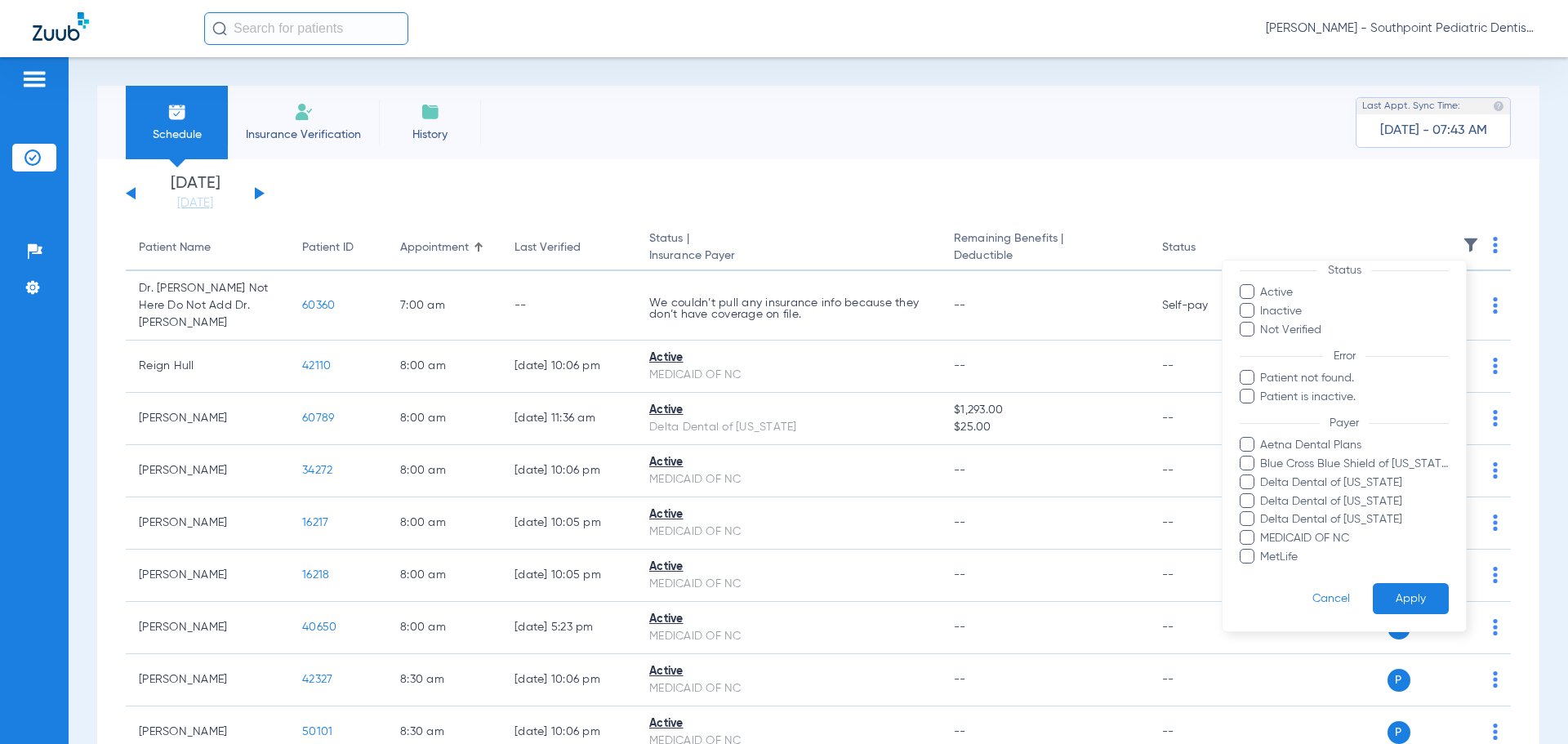 drag, startPoint x: 1244, startPoint y: 441, endPoint x: 1250, endPoint y: 492, distance: 51.351728 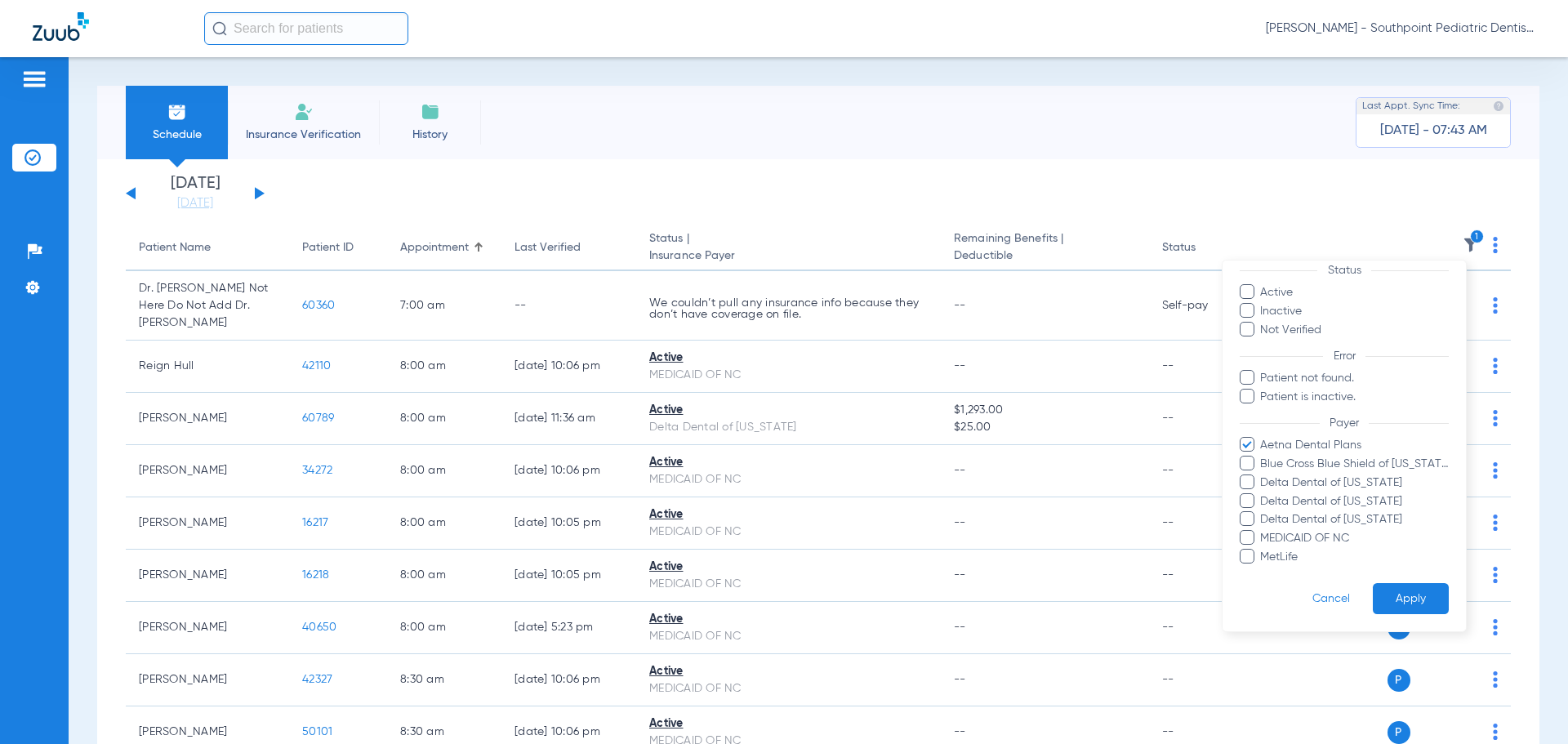 click at bounding box center [1247, 482] 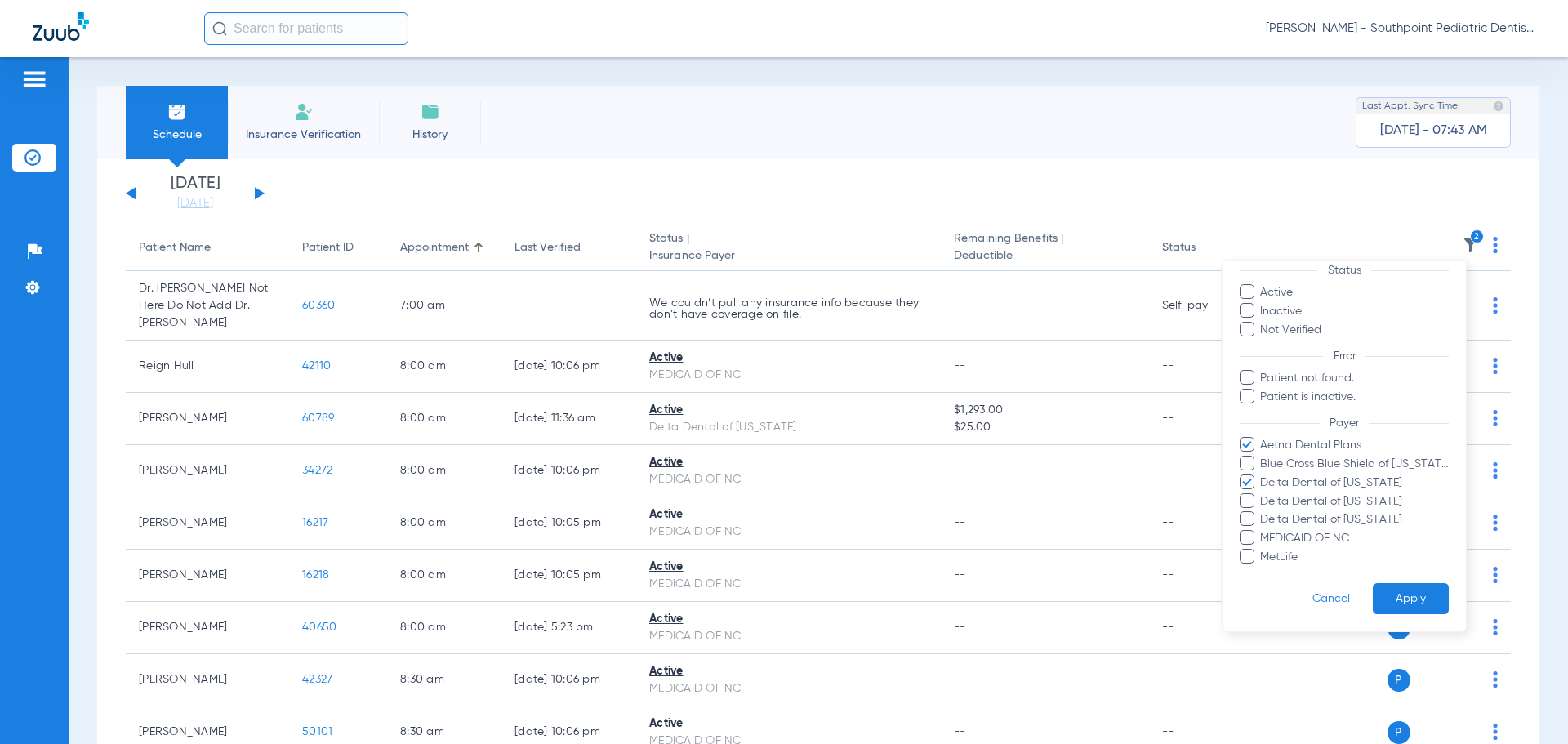 click at bounding box center [1247, 501] 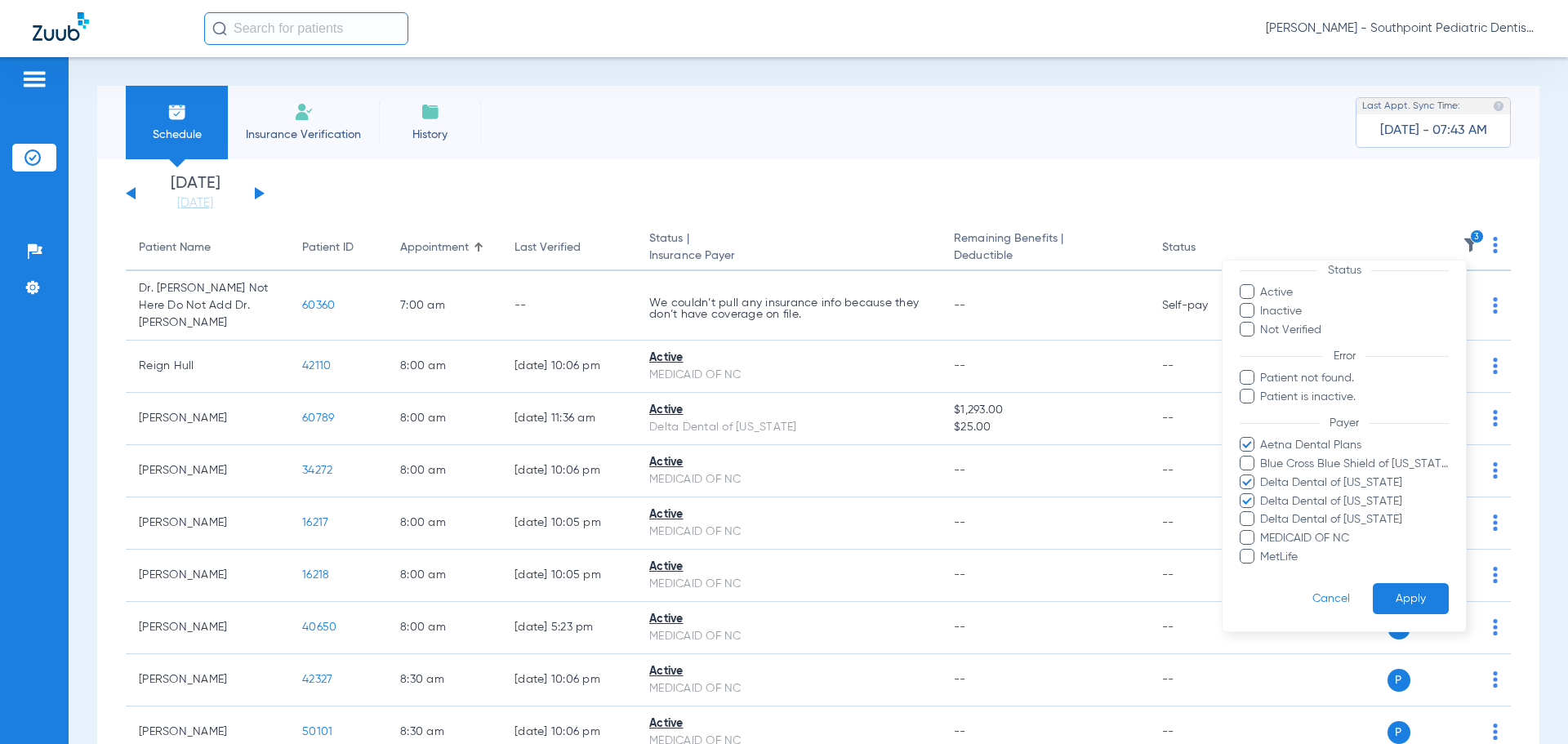 click at bounding box center [1247, 556] 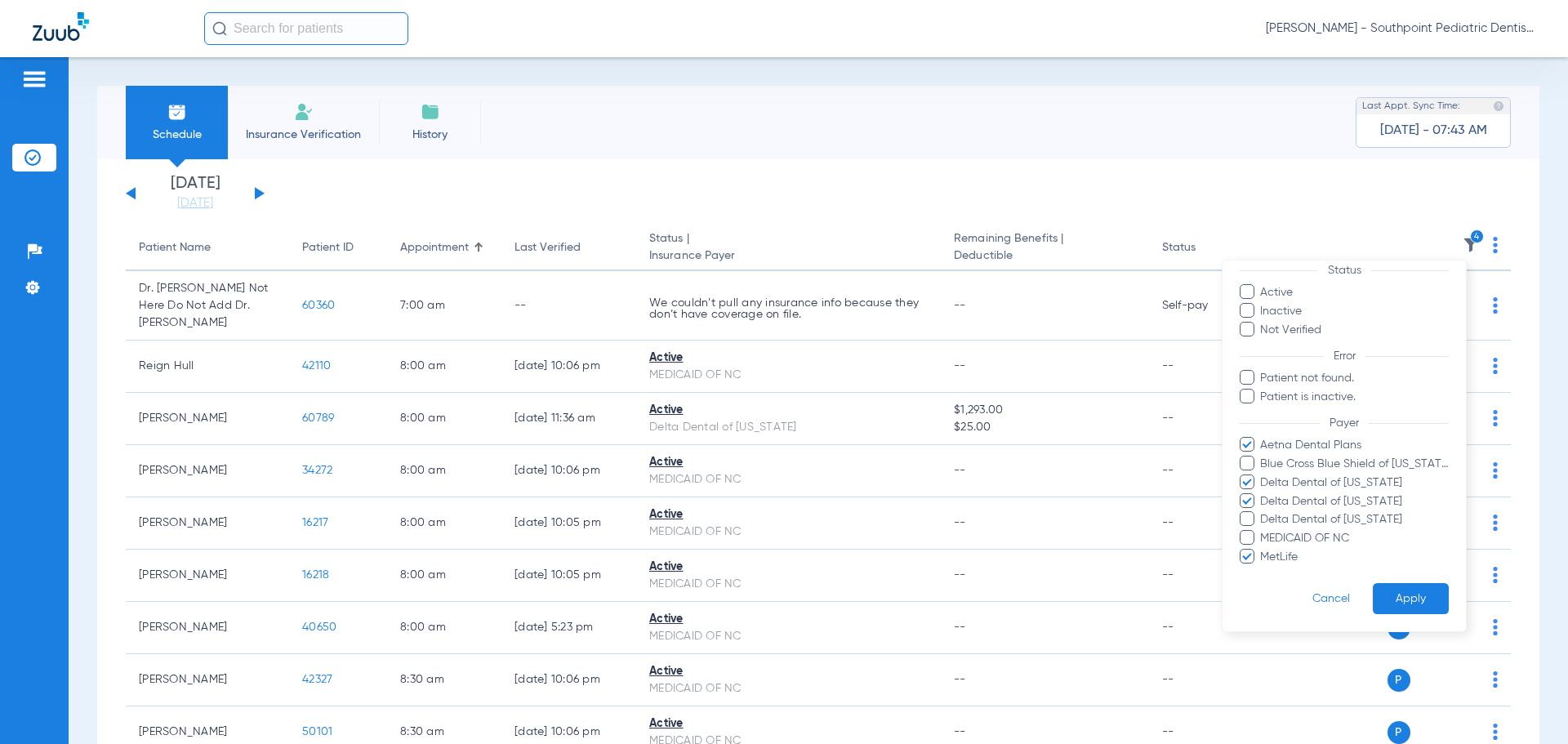 click at bounding box center (1247, 519) 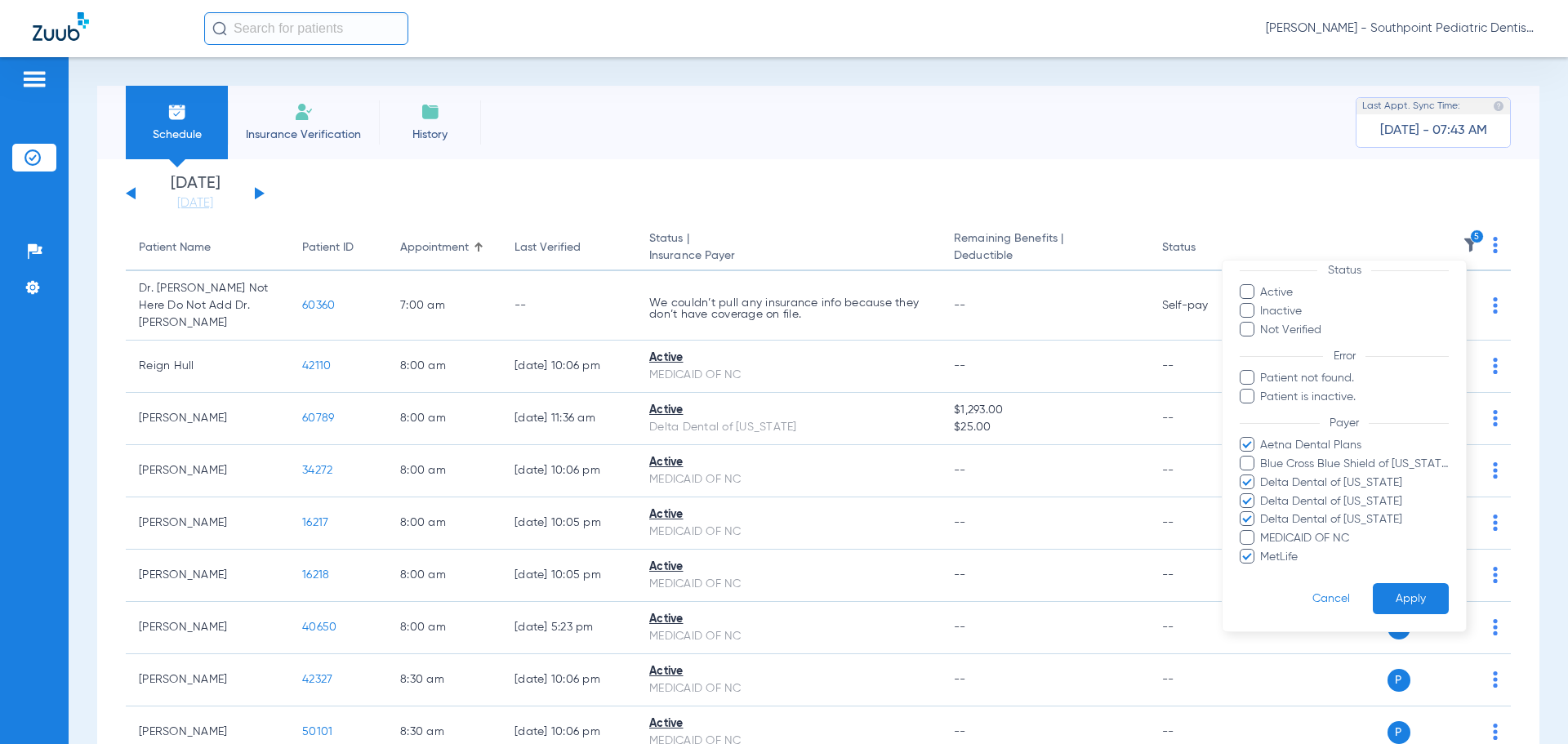 click on "Apply" at bounding box center (1410, 599) 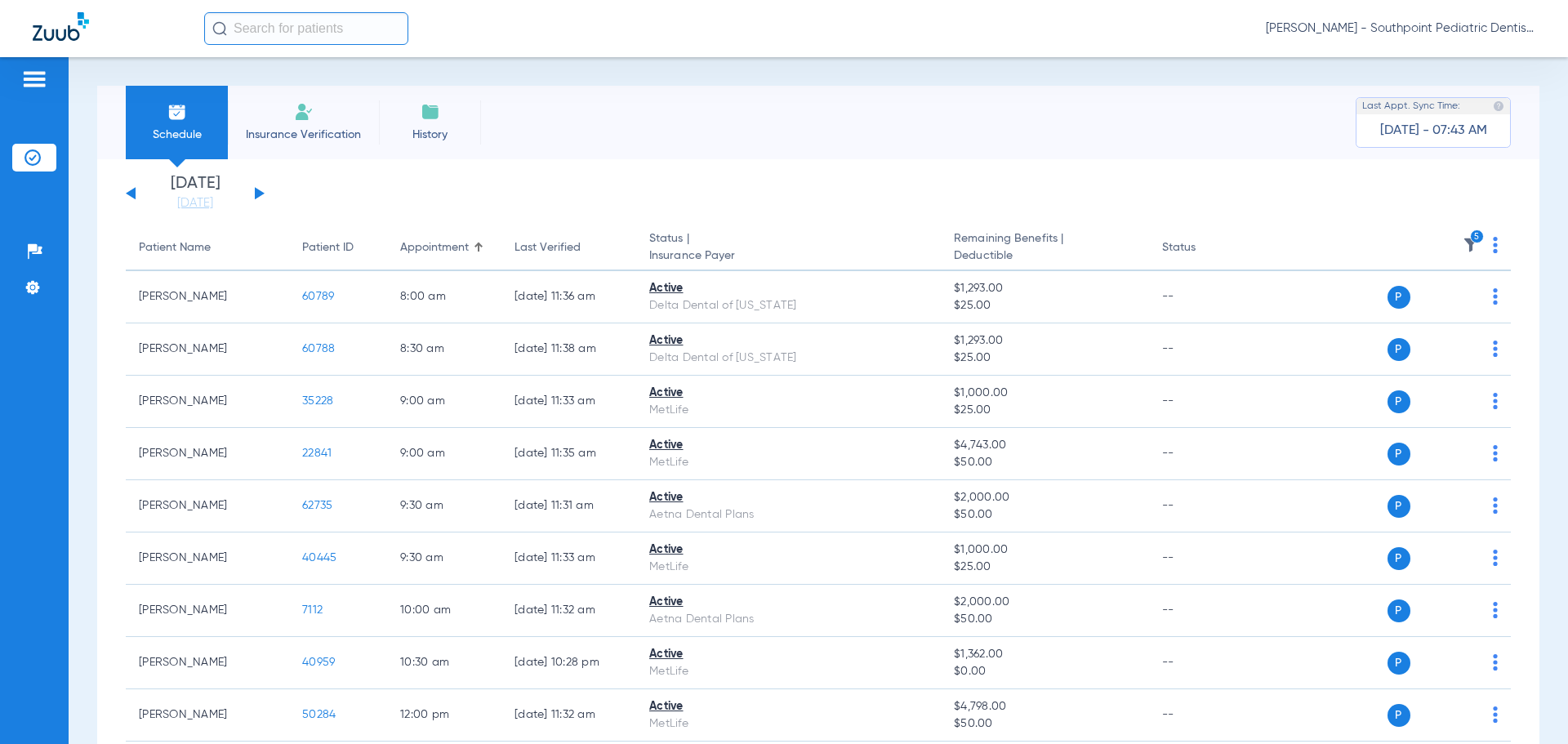 click on "5" 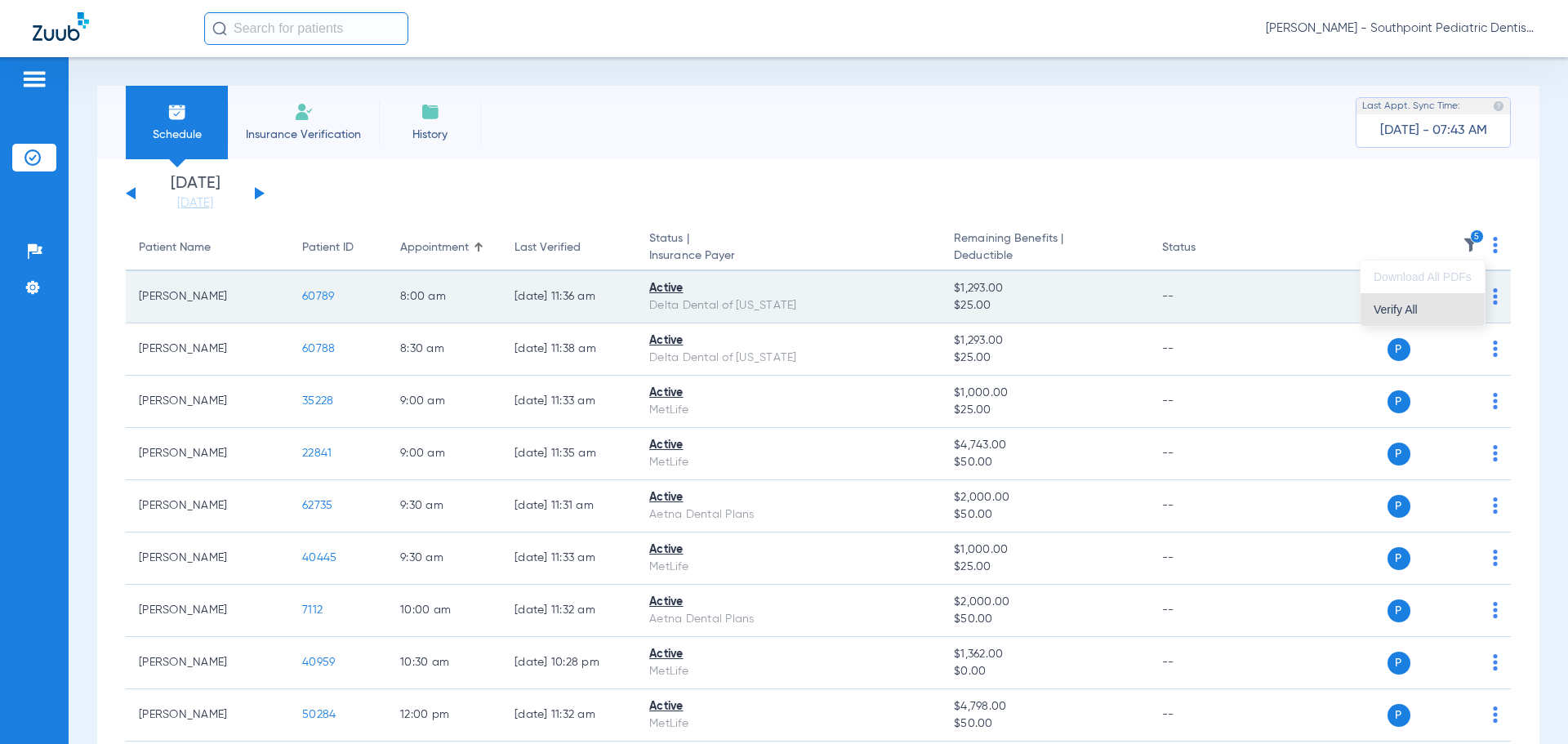 click on "Verify All" at bounding box center (1423, 310) 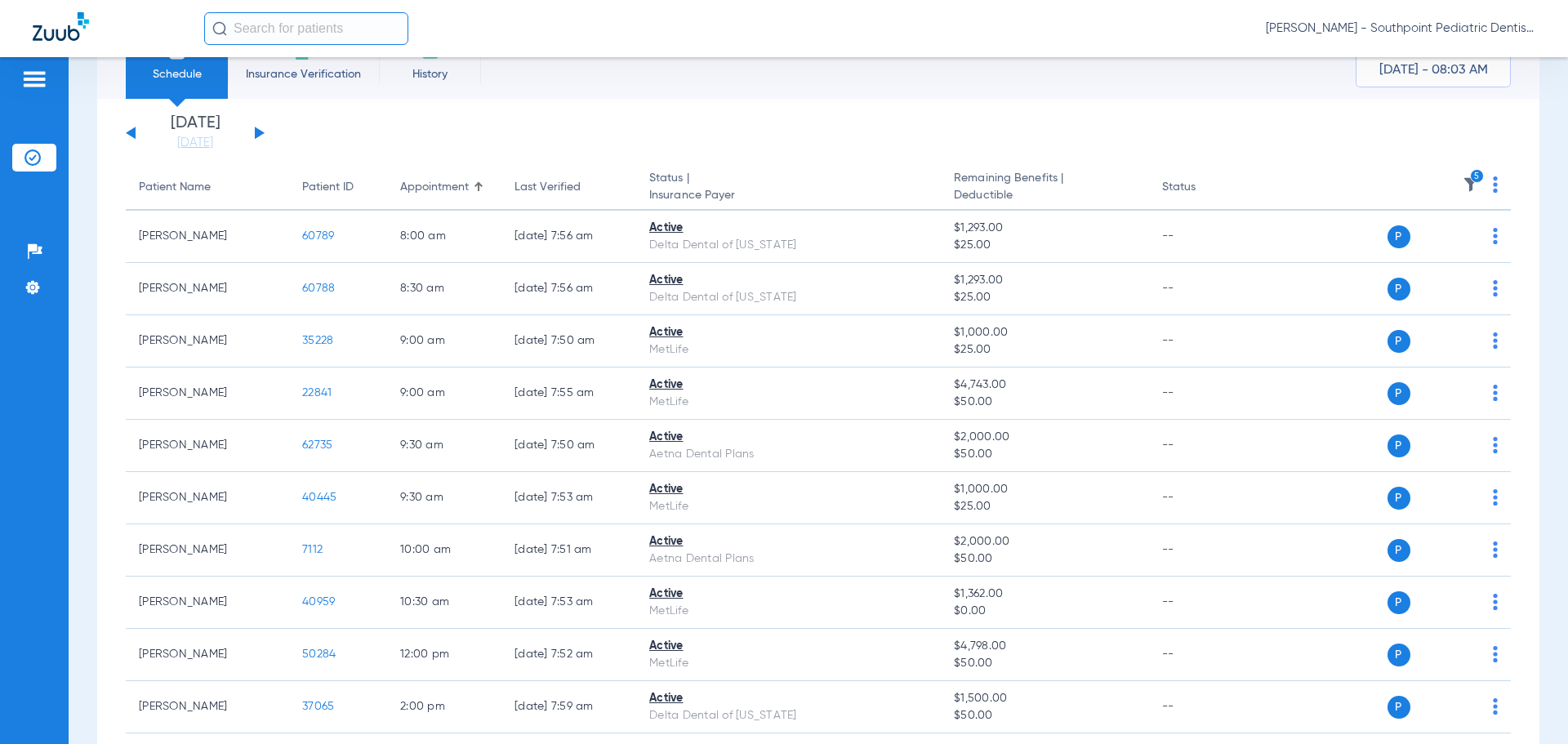 scroll, scrollTop: 60, scrollLeft: 0, axis: vertical 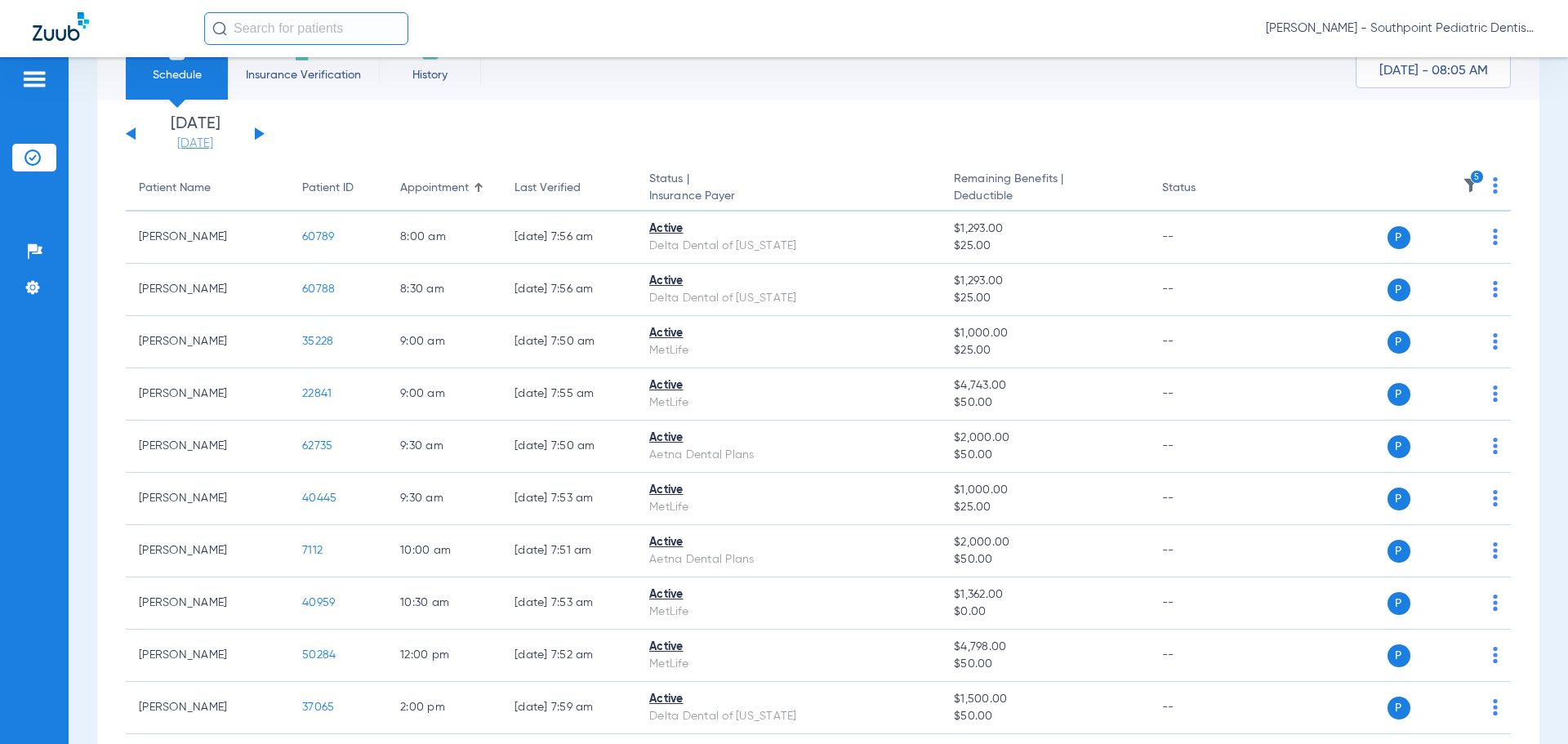 click on "[DATE]" 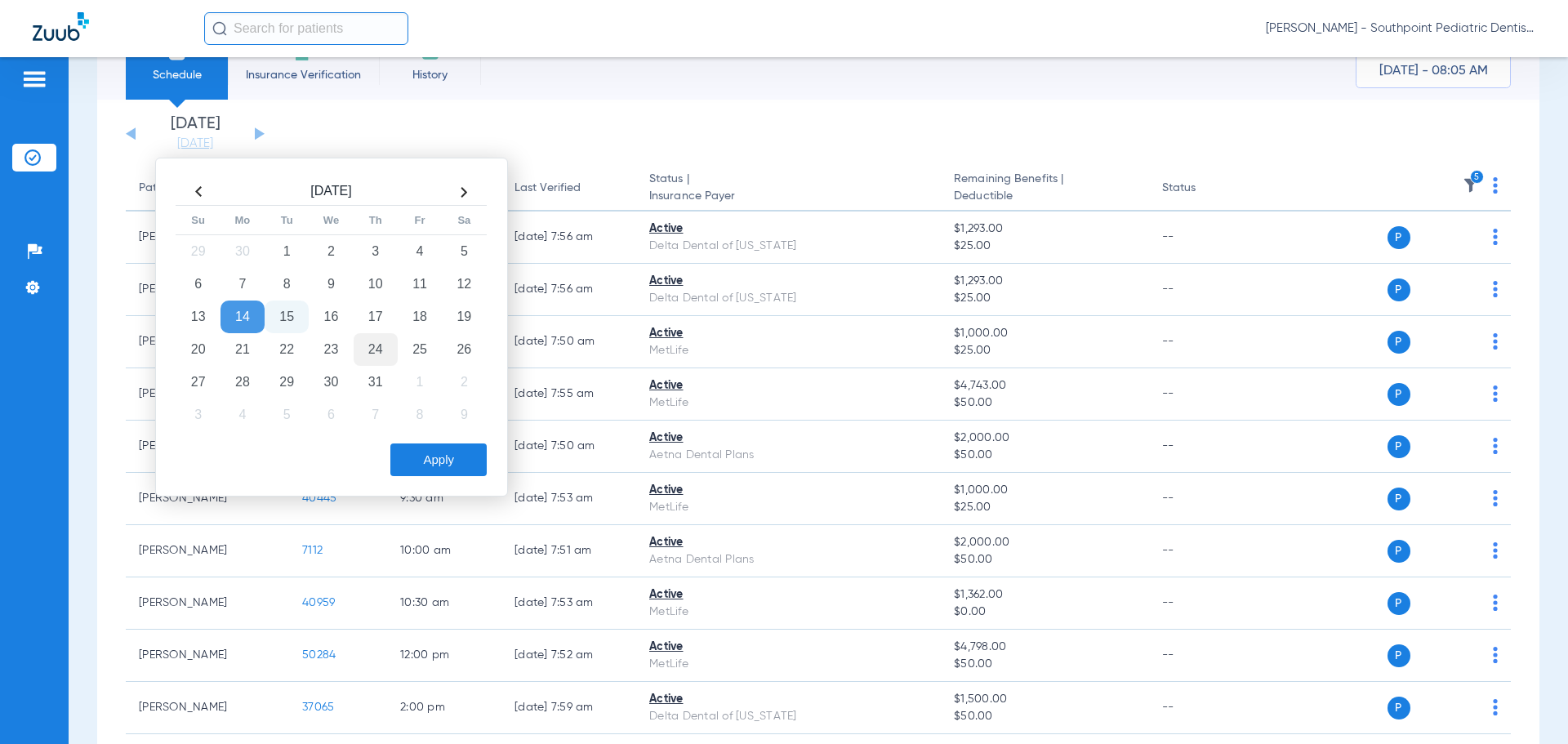 click on "24" 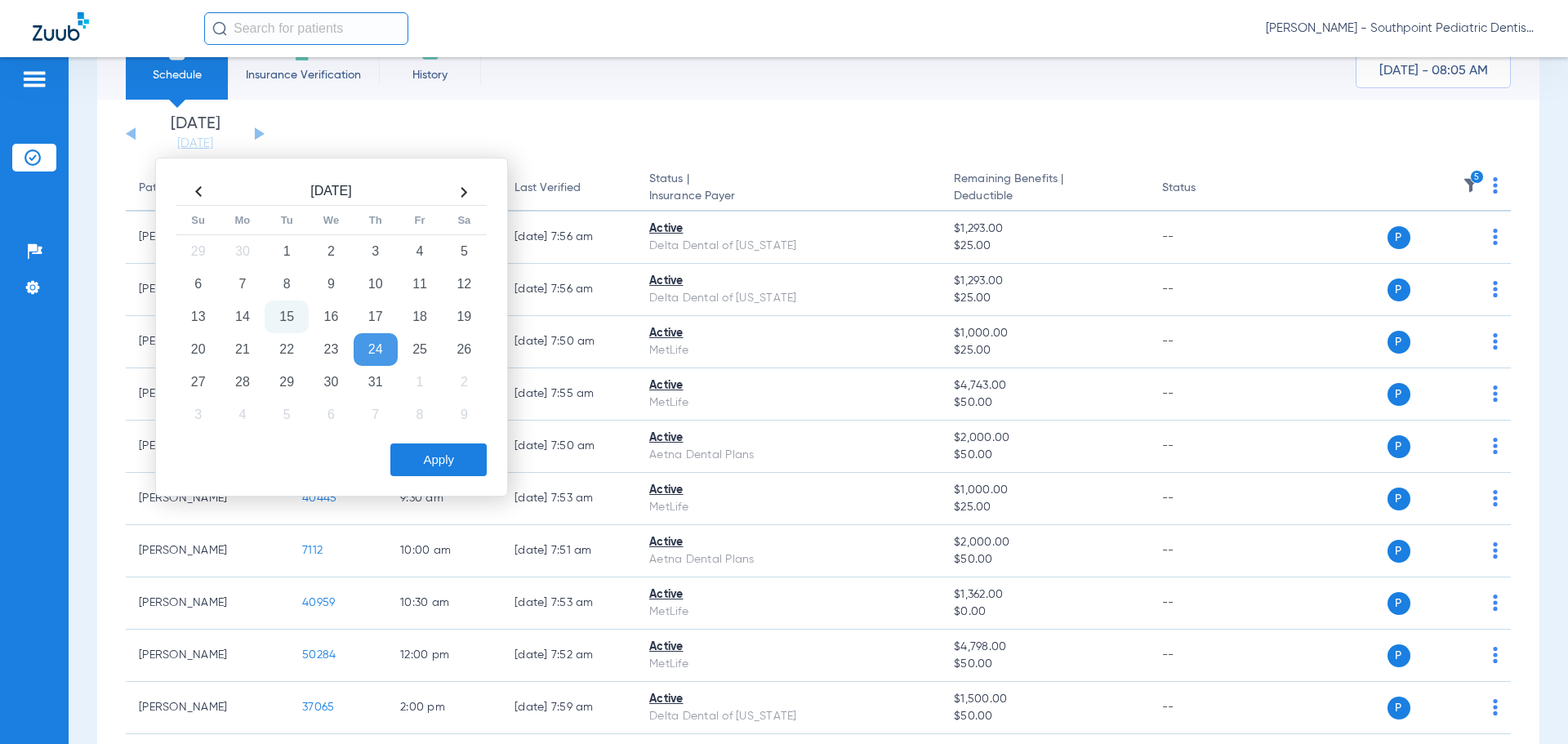 click on "Apply" 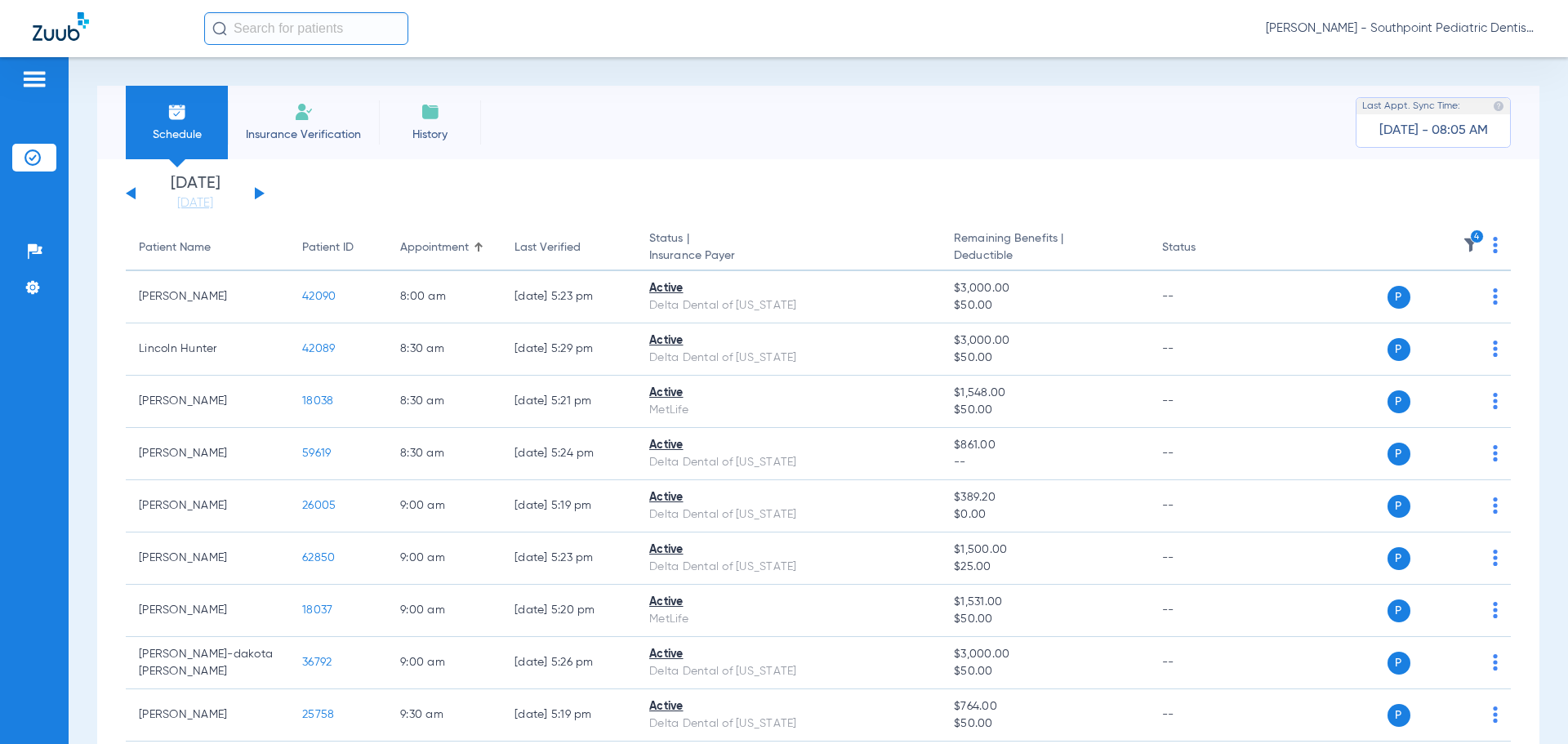 click on "4" 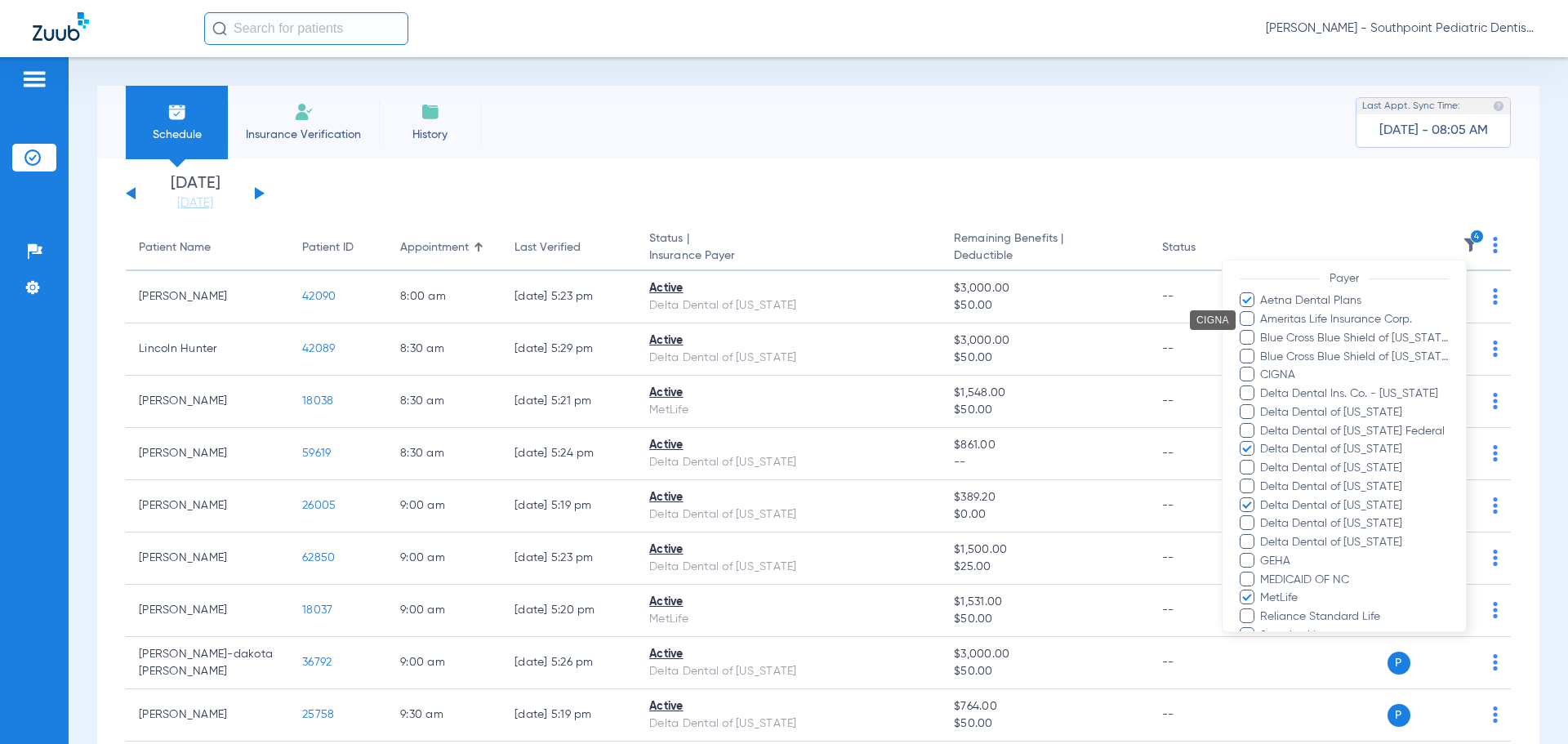 scroll, scrollTop: 163, scrollLeft: 0, axis: vertical 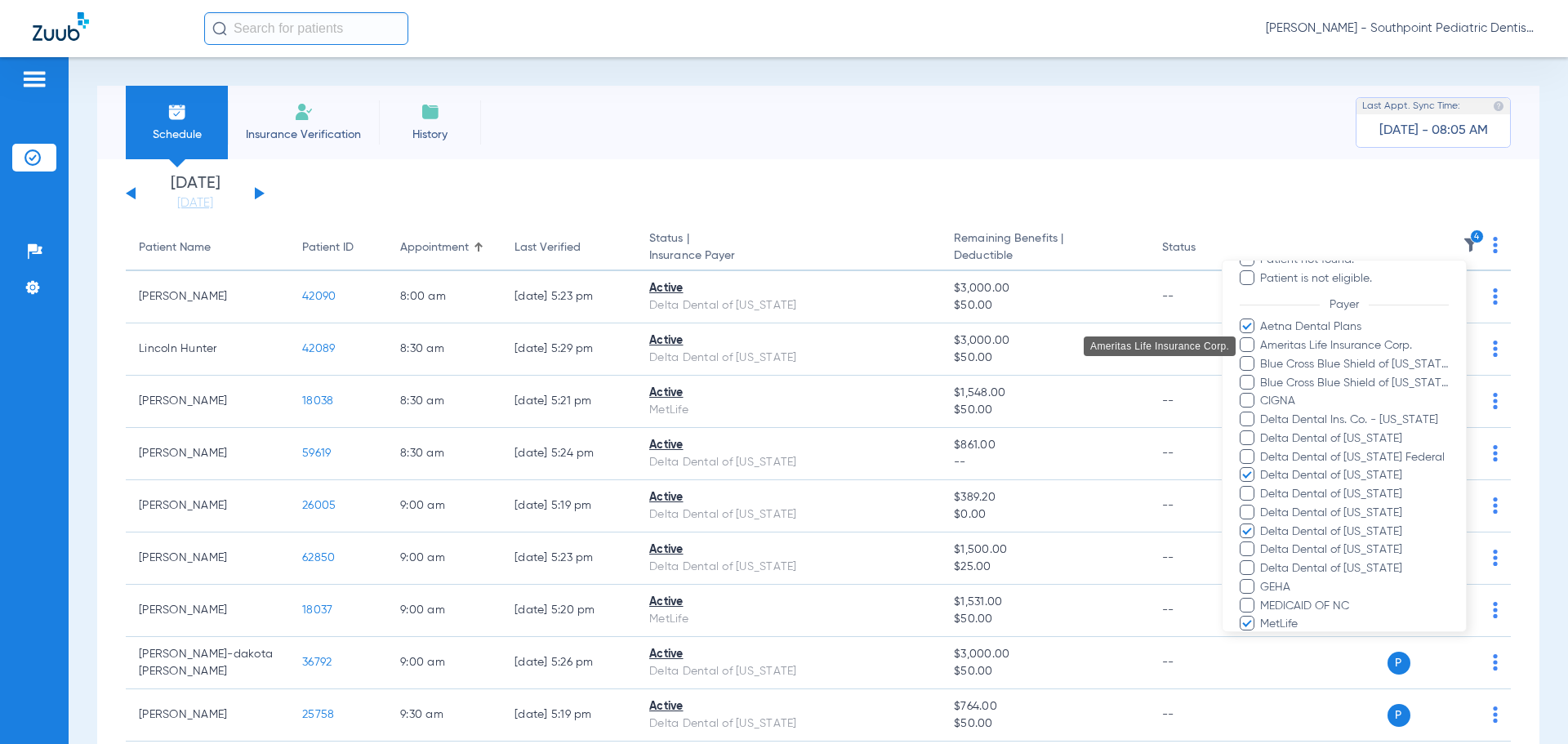 drag, startPoint x: 1309, startPoint y: 341, endPoint x: 1309, endPoint y: 351, distance: 10 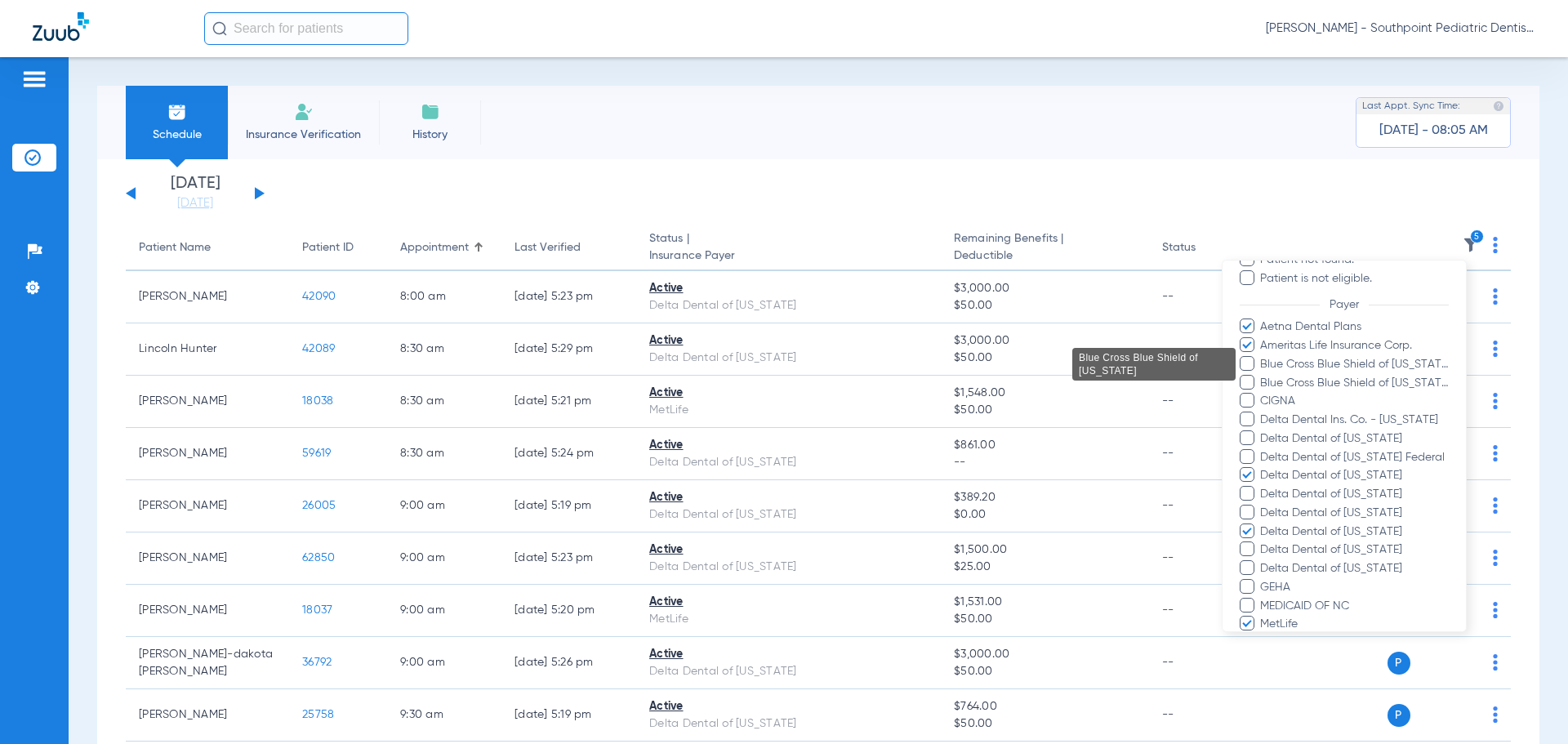 click on "Blue Cross Blue Shield of [US_STATE]" at bounding box center (1354, 364) 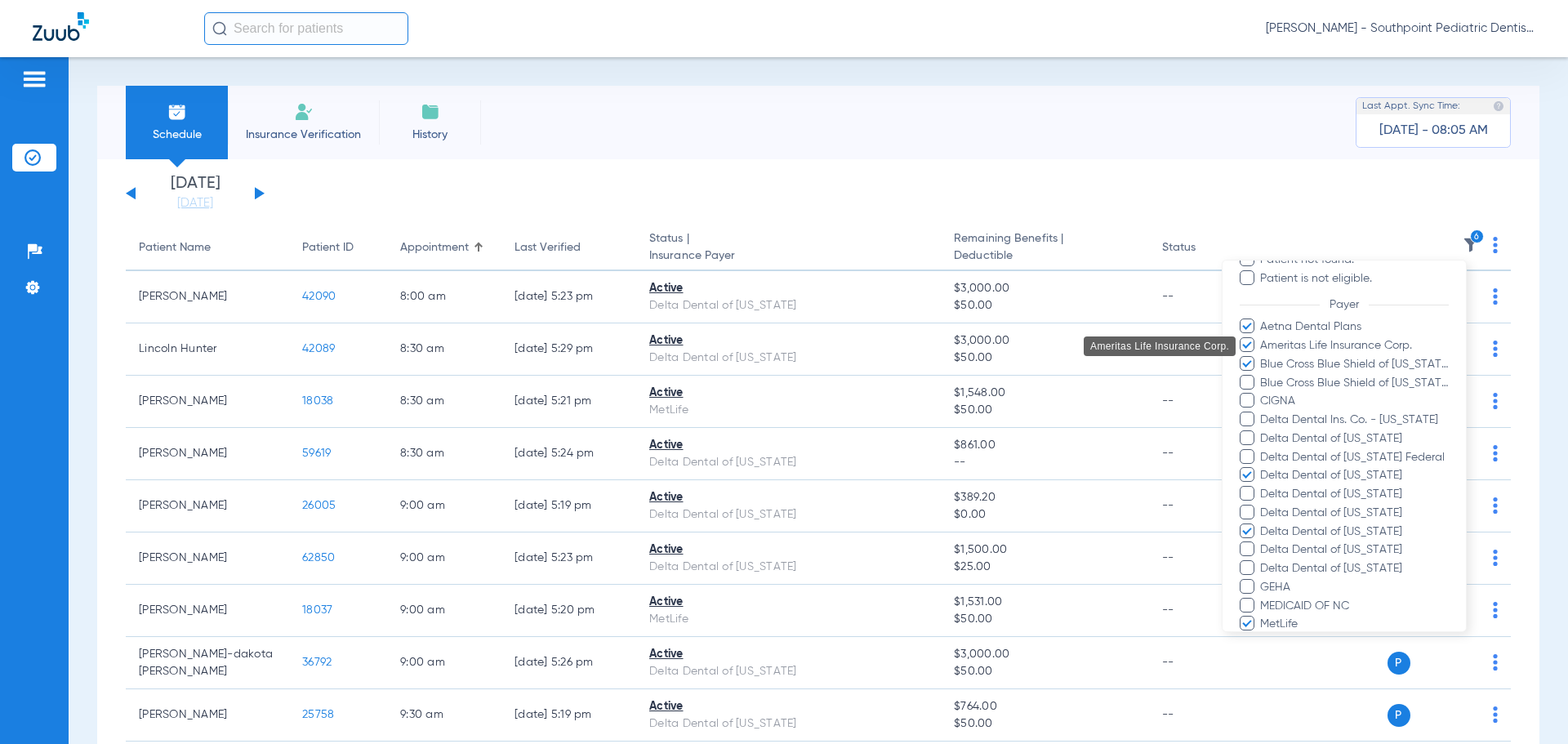 click on "Ameritas Life Insurance Corp." at bounding box center (1354, 345) 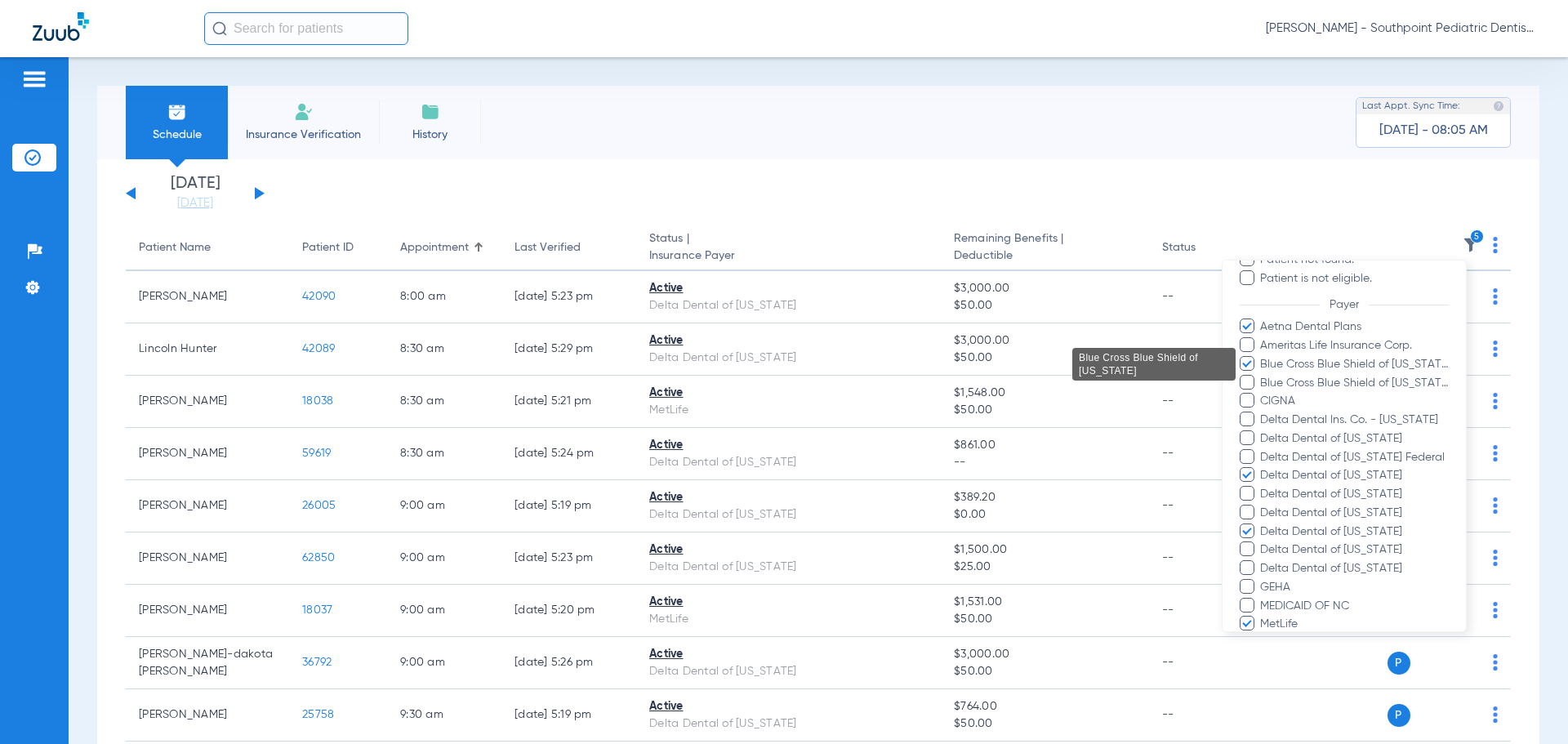 click on "Blue Cross Blue Shield of [US_STATE]" at bounding box center [1354, 364] 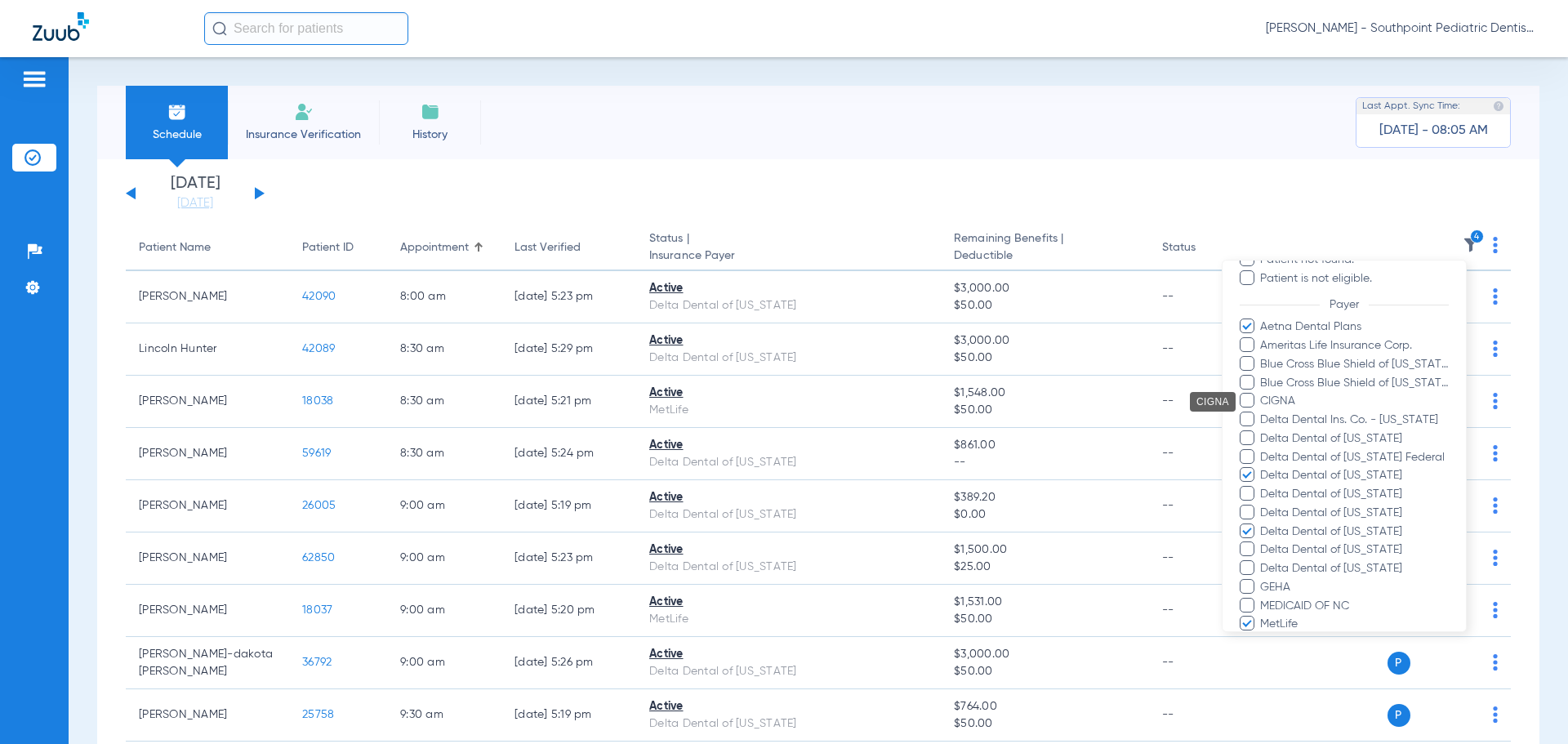 click on "CIGNA" at bounding box center (1354, 401) 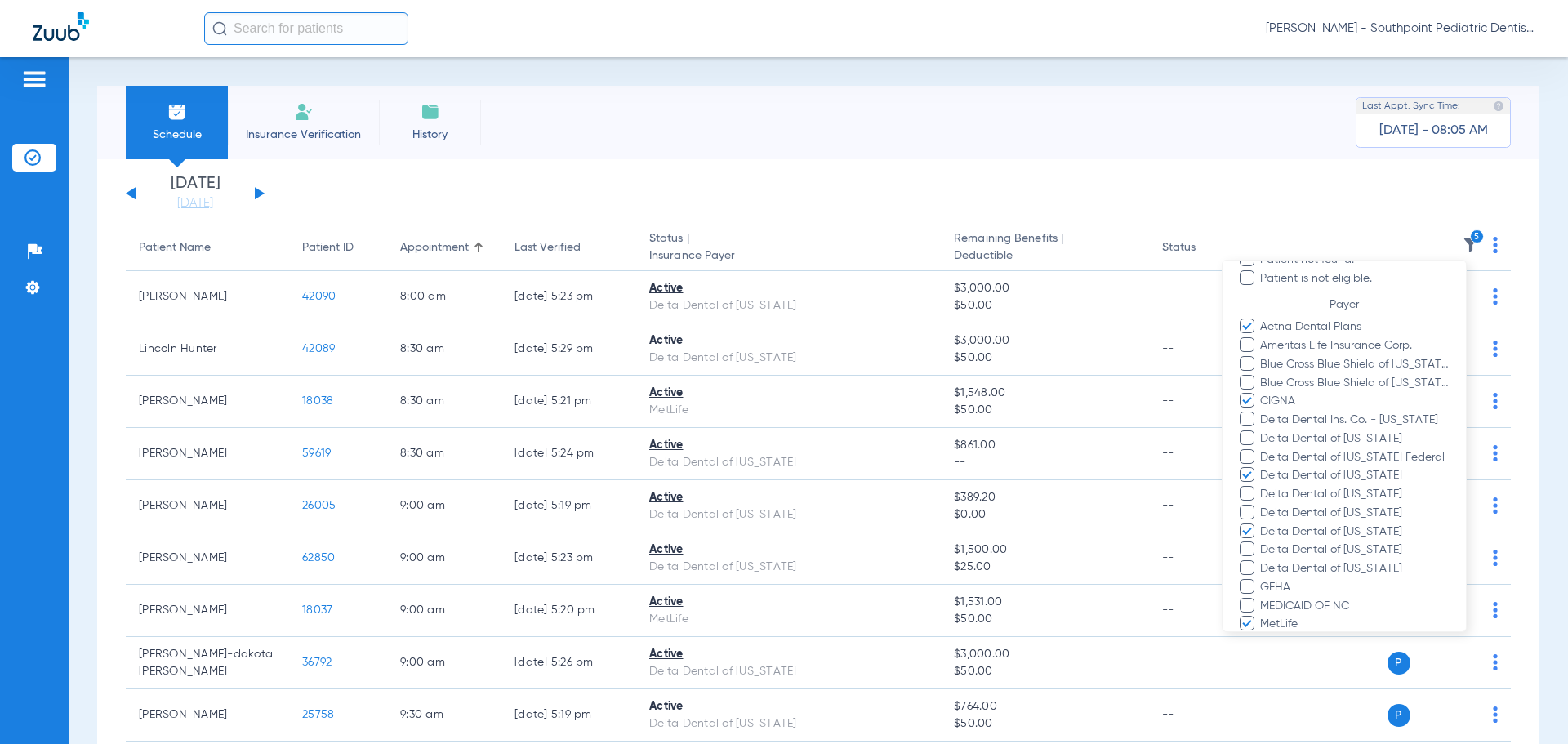 scroll, scrollTop: 245, scrollLeft: 0, axis: vertical 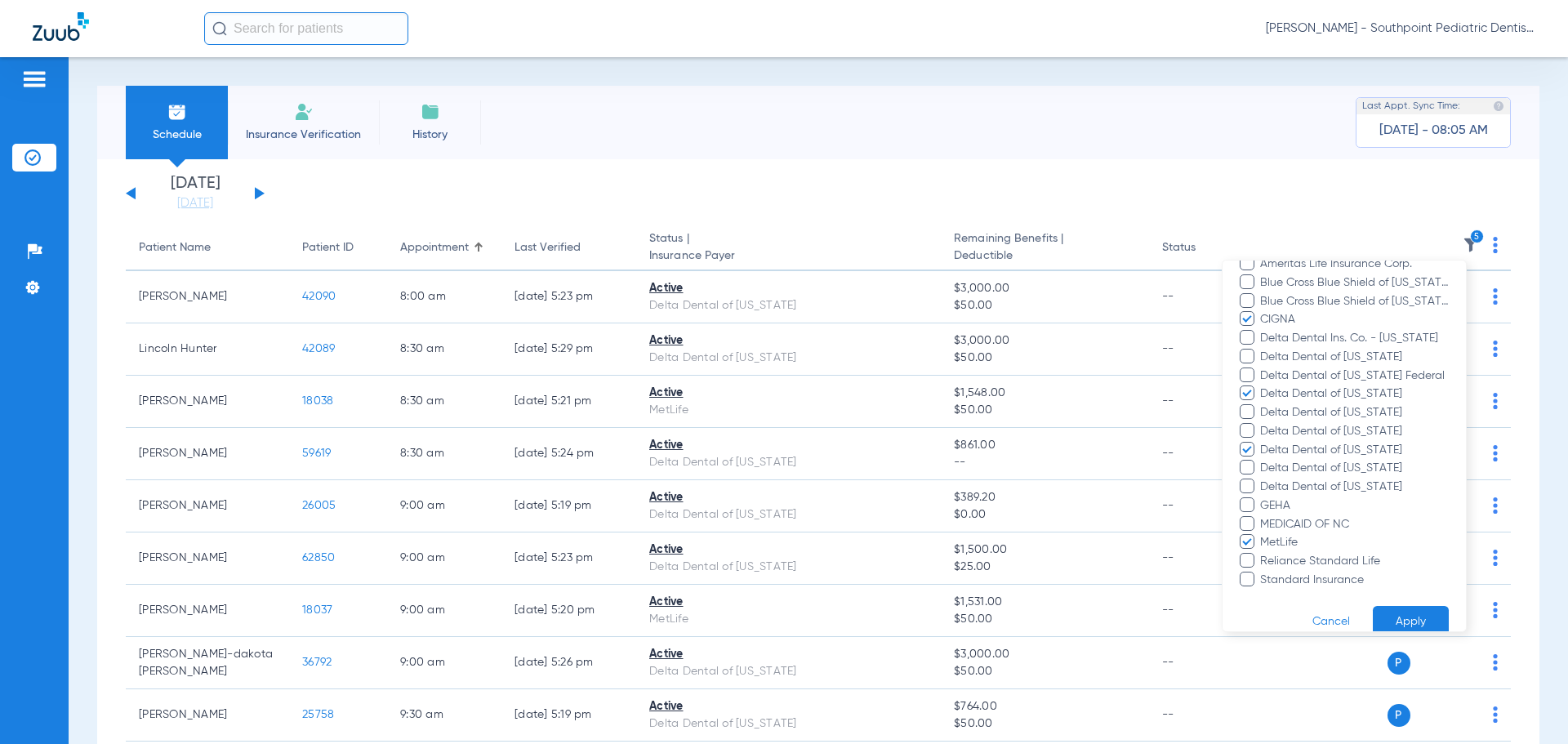 click on "Aetna Dental Plans   Ameritas Life Insurance Corp.   Blue Cross Blue Shield of [US_STATE]   Blue Cross Blue Shield of [US_STATE]   CIGNA   Delta Dental Ins. Co. - [US_STATE]   Delta Dental of [US_STATE]   Delta Dental of [US_STATE] Federal   Delta Dental of [US_STATE]   Delta Dental of [US_STATE]   Delta Dental of [US_STATE]   Delta Dental of [US_STATE]   Delta Dental of [US_STATE]   Delta Dental of [US_STATE]   GEHA   MEDICAID OF NC   MetLife   Reliance Standard Life   Standard Insurance" at bounding box center (1344, 412) 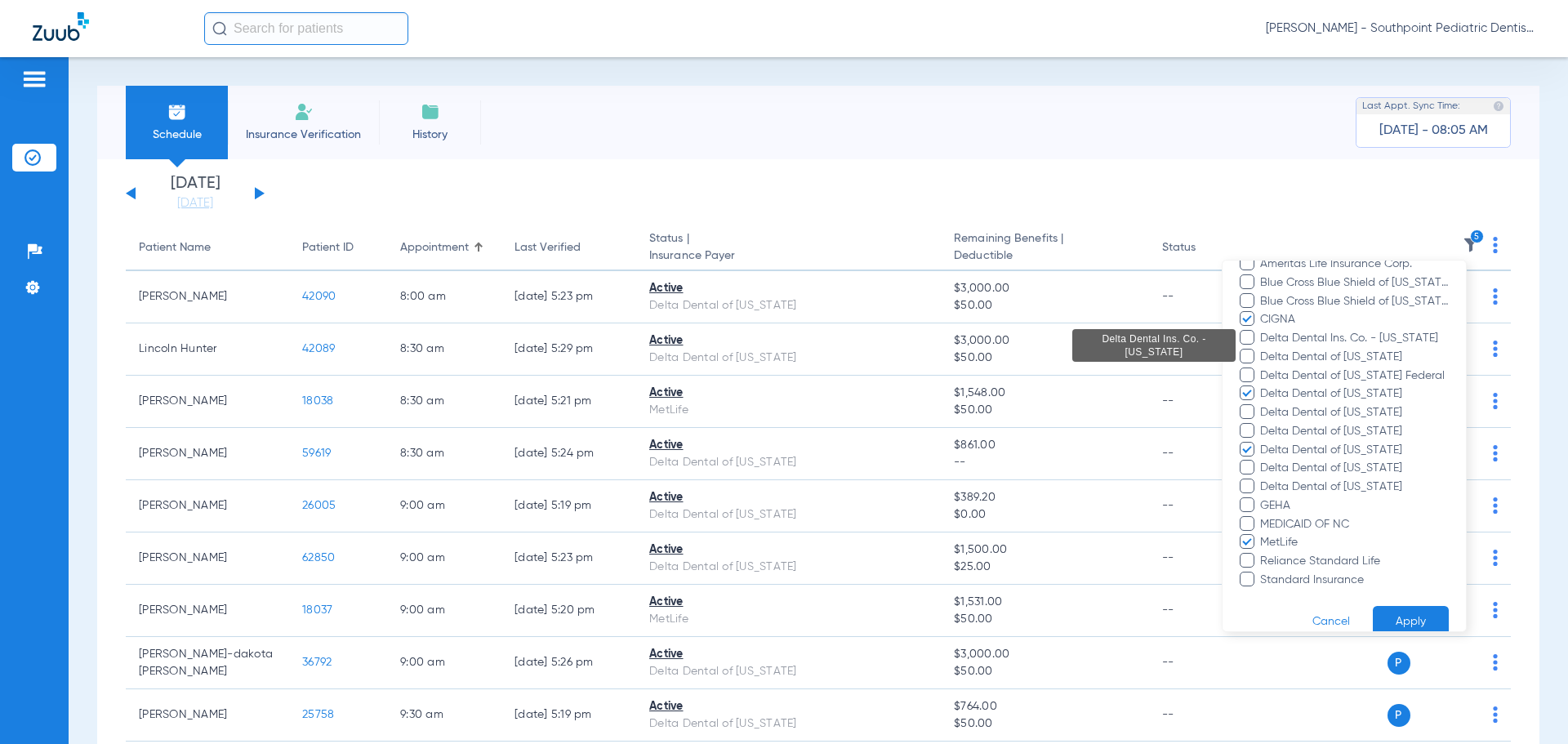 click on "Delta Dental Ins. Co. - [US_STATE]" at bounding box center (1354, 338) 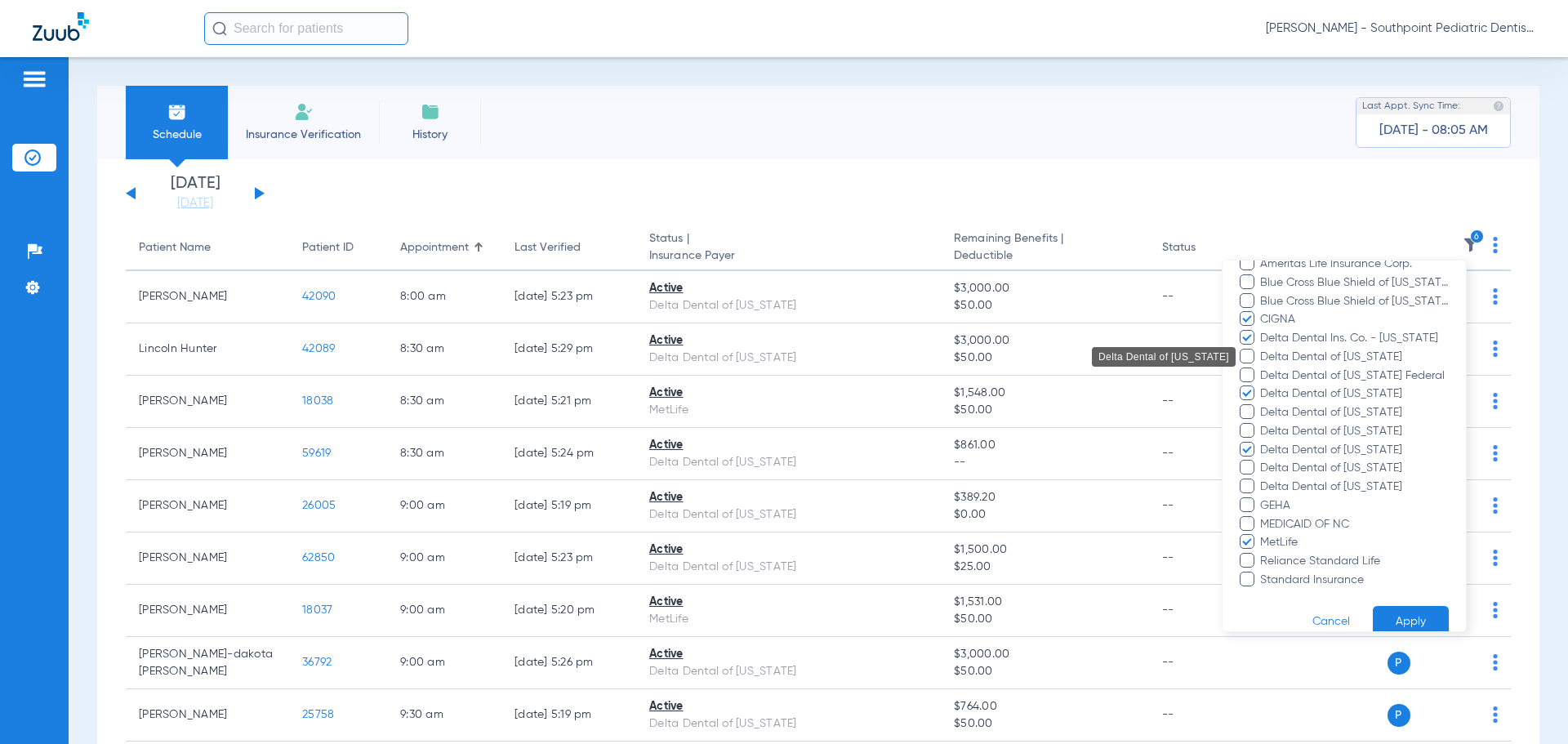 click on "Delta Dental of [US_STATE]" at bounding box center [1354, 357] 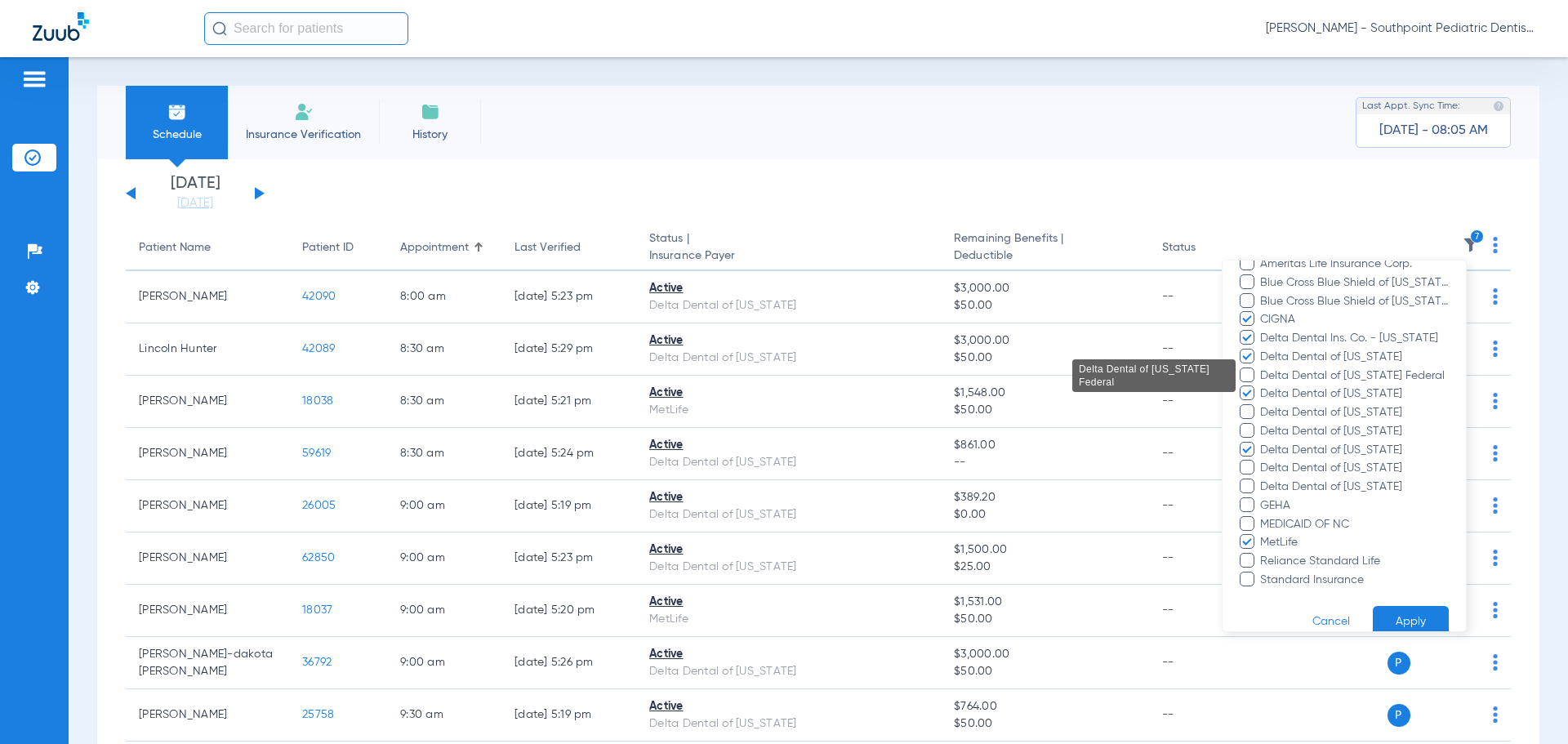 click on "Aetna Dental Plans   Ameritas Life Insurance Corp.   Blue Cross Blue Shield of [US_STATE]   Blue Cross Blue Shield of [US_STATE]   CIGNA   Delta Dental Ins. Co. - [US_STATE]   Delta Dental of [US_STATE]   Delta Dental of [US_STATE] Federal   Delta Dental of [US_STATE]   Delta Dental of [US_STATE]   Delta Dental of [US_STATE]   Delta Dental of [US_STATE]   Delta Dental of [US_STATE]   Delta Dental of [US_STATE]   GEHA   MEDICAID OF NC   MetLife   Reliance Standard Life   Standard Insurance" at bounding box center (1344, 412) 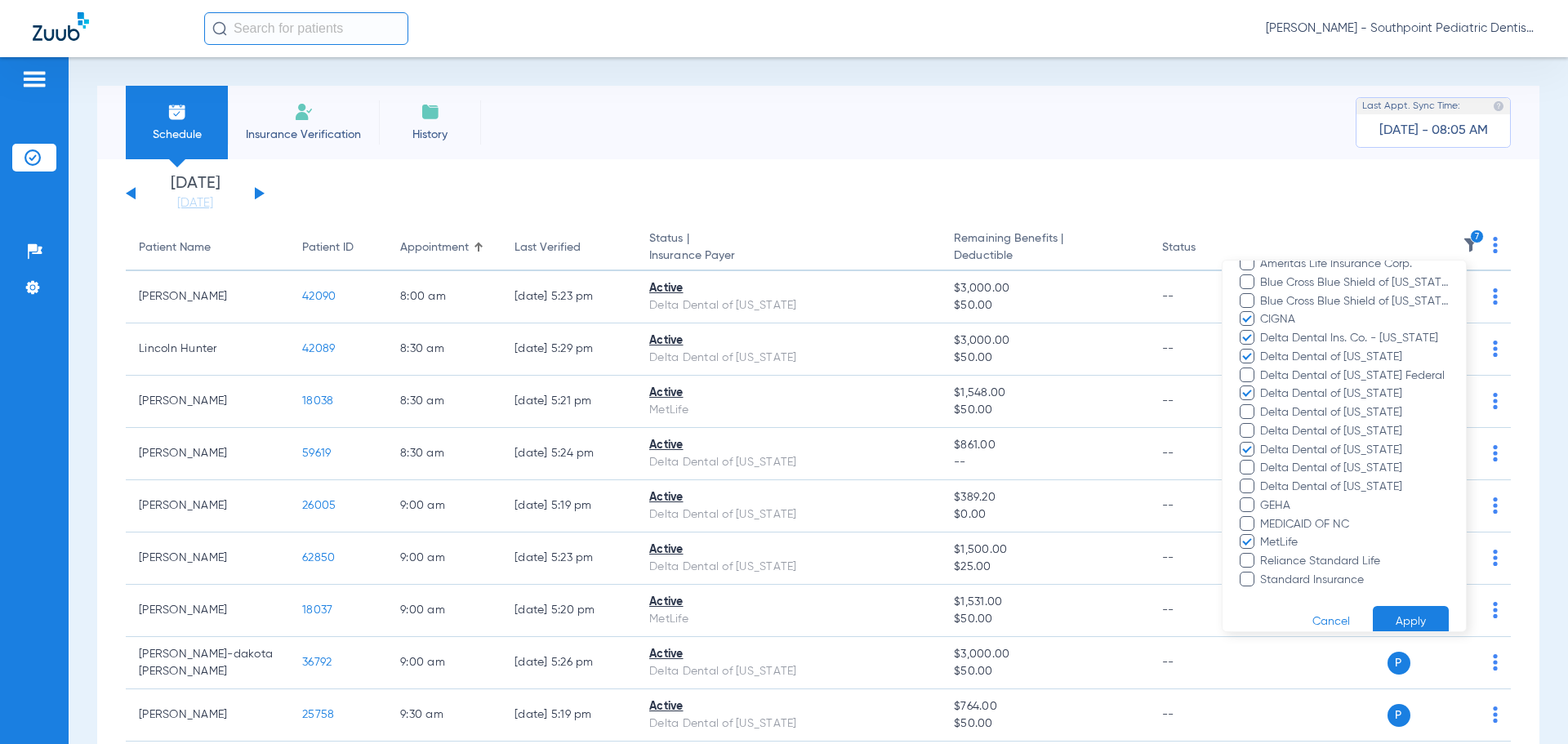 click on "Delta Dental of [US_STATE] Federal" at bounding box center [1354, 376] 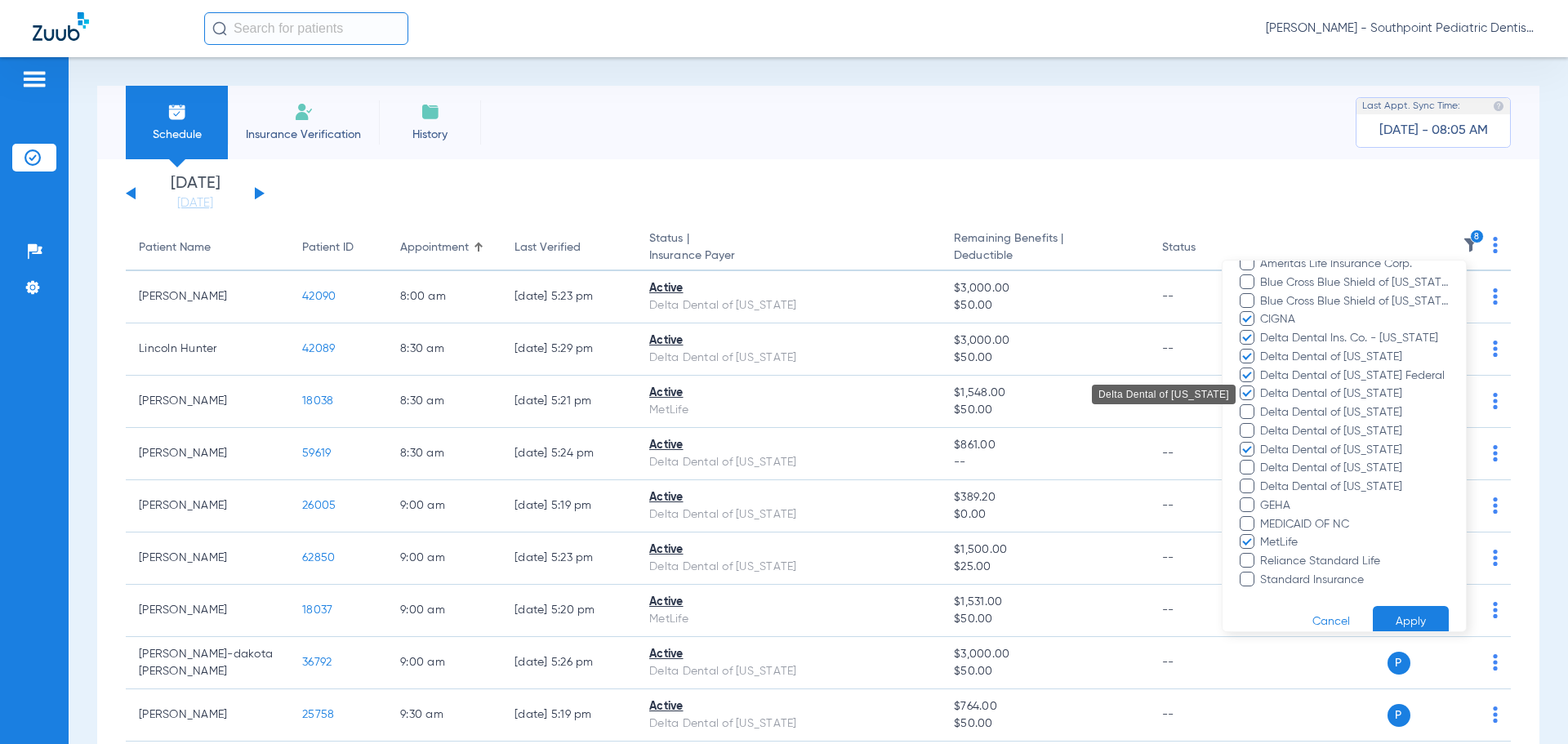 click on "Delta Dental of [US_STATE]" at bounding box center (1354, 394) 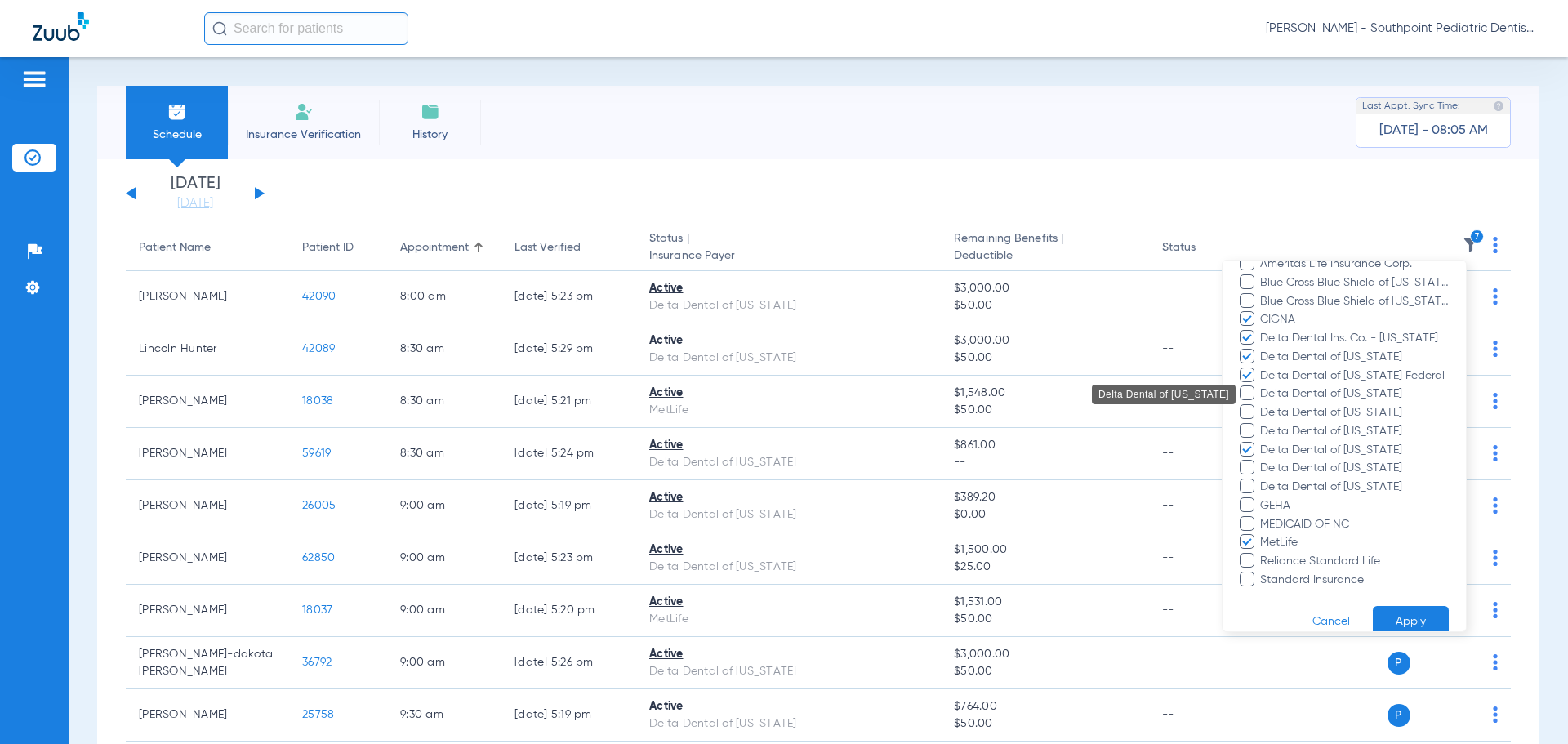 click on "Delta Dental of [US_STATE]" at bounding box center [1354, 394] 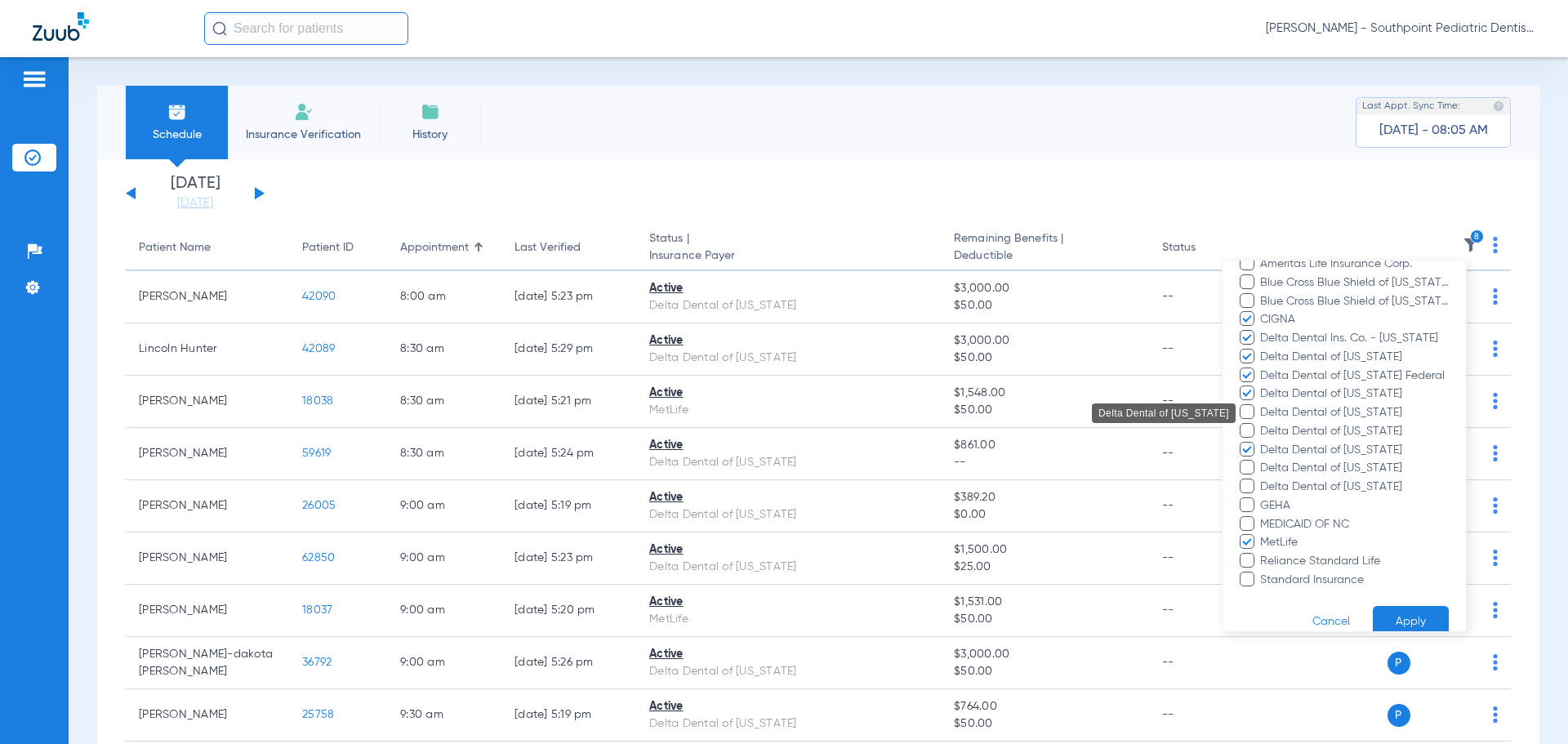 click on "Delta Dental of [US_STATE]" at bounding box center (1354, 412) 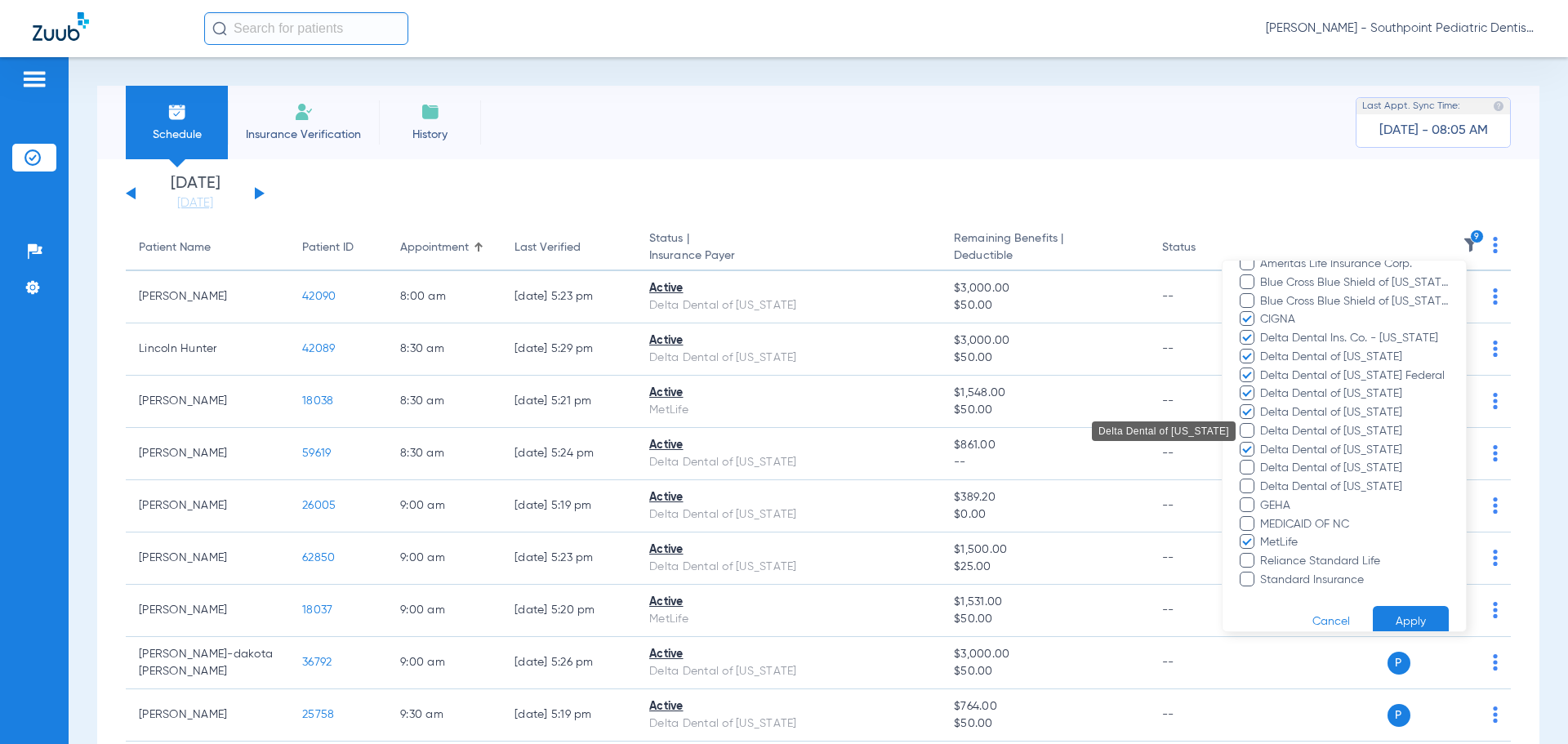click on "Delta Dental of [US_STATE]" at bounding box center [1354, 431] 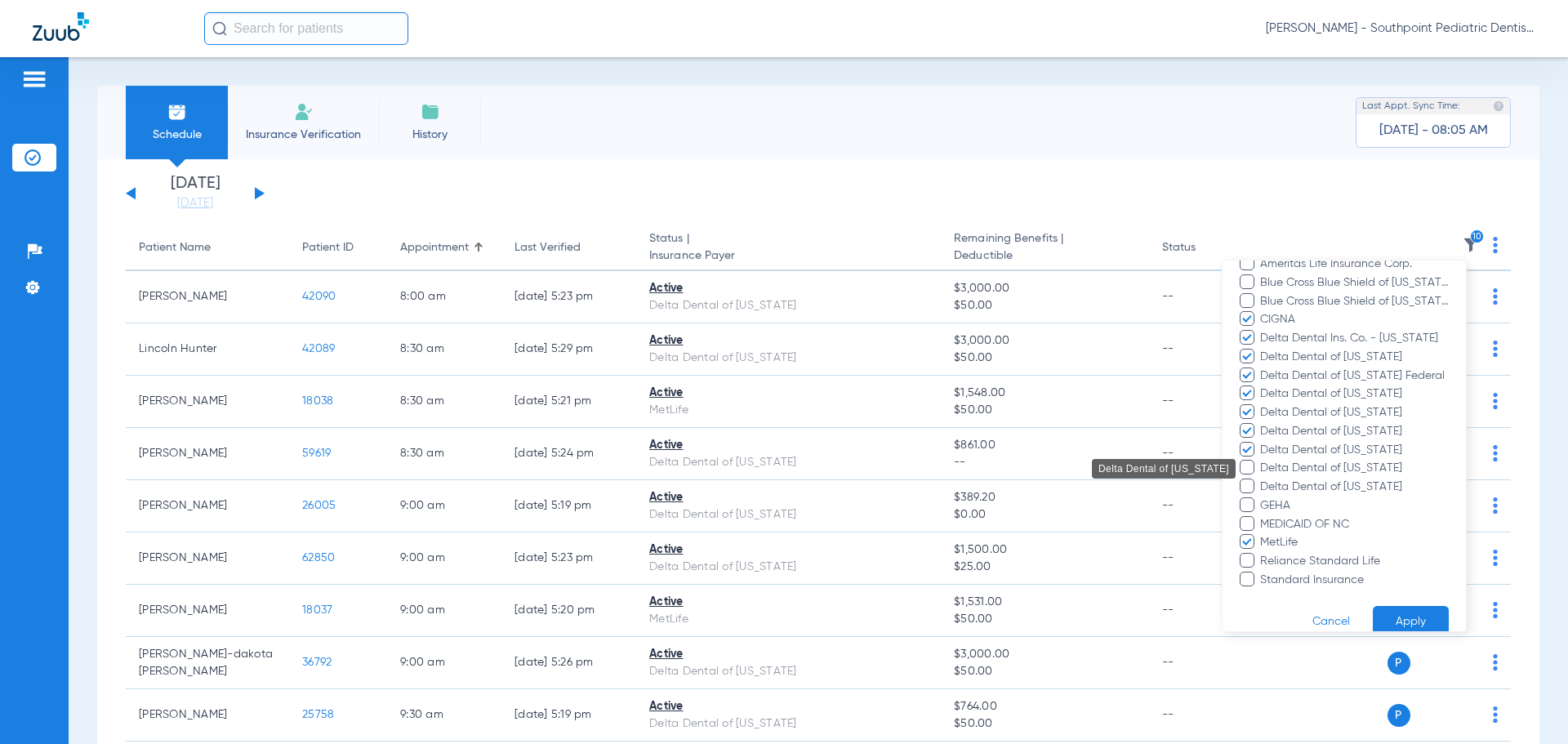 click on "Delta Dental of [US_STATE]" at bounding box center (1354, 468) 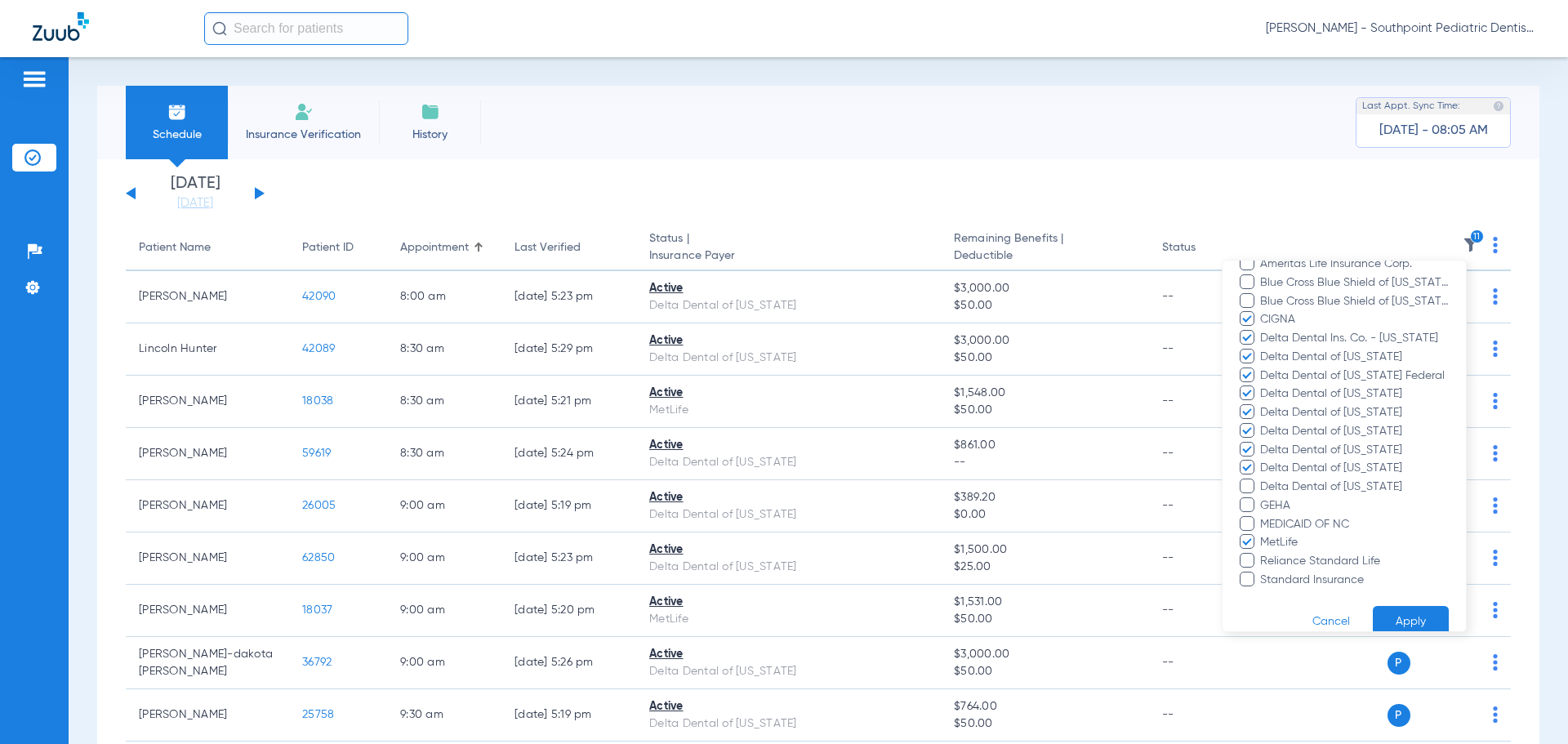 click on "Aetna Dental Plans   Ameritas Life Insurance Corp.   Blue Cross Blue Shield of [US_STATE]   Blue Cross Blue Shield of [US_STATE]   CIGNA   Delta Dental Ins. Co. - [US_STATE]   Delta Dental of [US_STATE]   Delta Dental of [US_STATE] Federal   Delta Dental of [US_STATE]   Delta Dental of [US_STATE]   Delta Dental of [US_STATE]   Delta Dental of [US_STATE]   Delta Dental of [US_STATE]   Delta Dental of [US_STATE]   GEHA   MEDICAID OF NC   MetLife   Reliance Standard Life   Standard Insurance" at bounding box center [1344, 412] 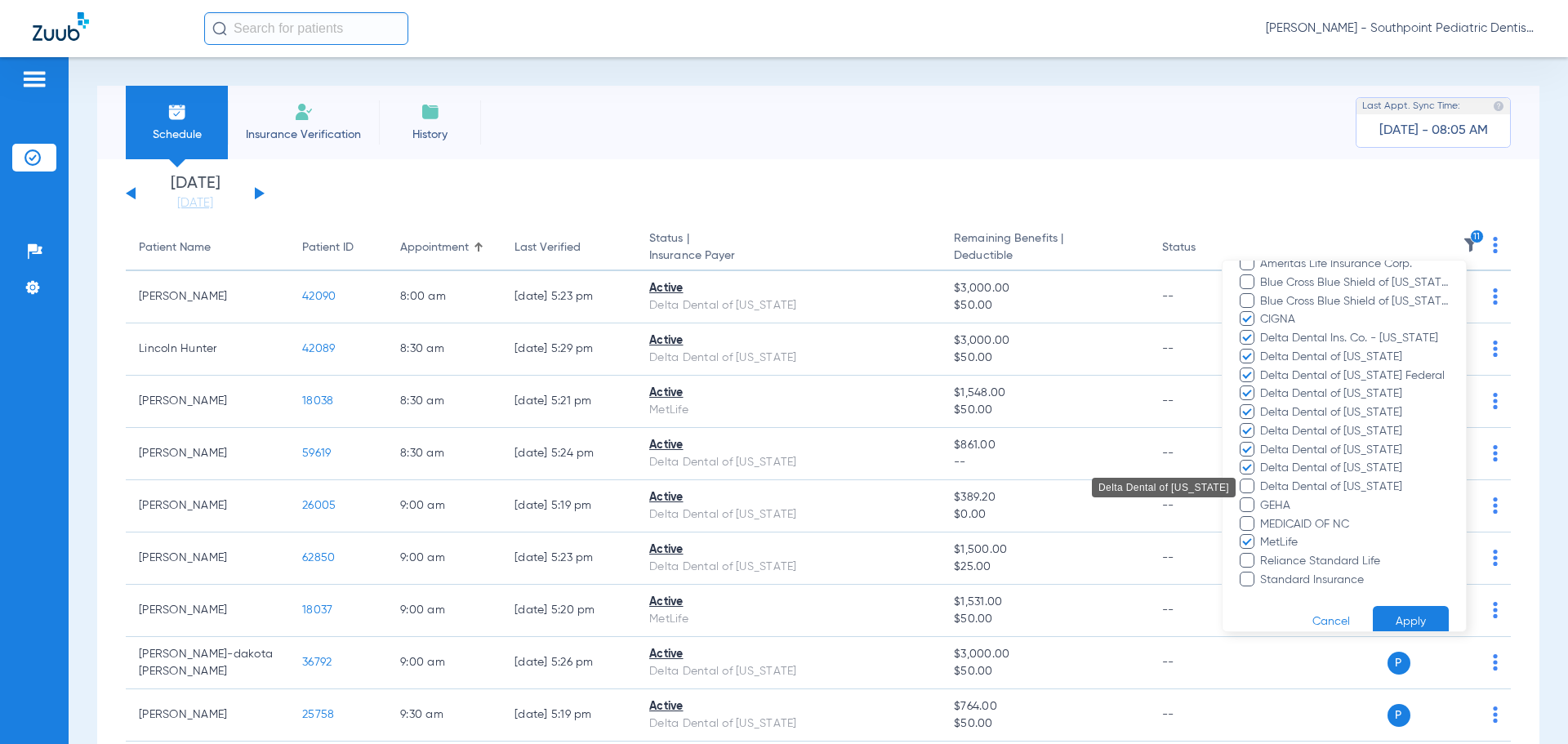 click on "Delta Dental of [US_STATE]" at bounding box center (1354, 487) 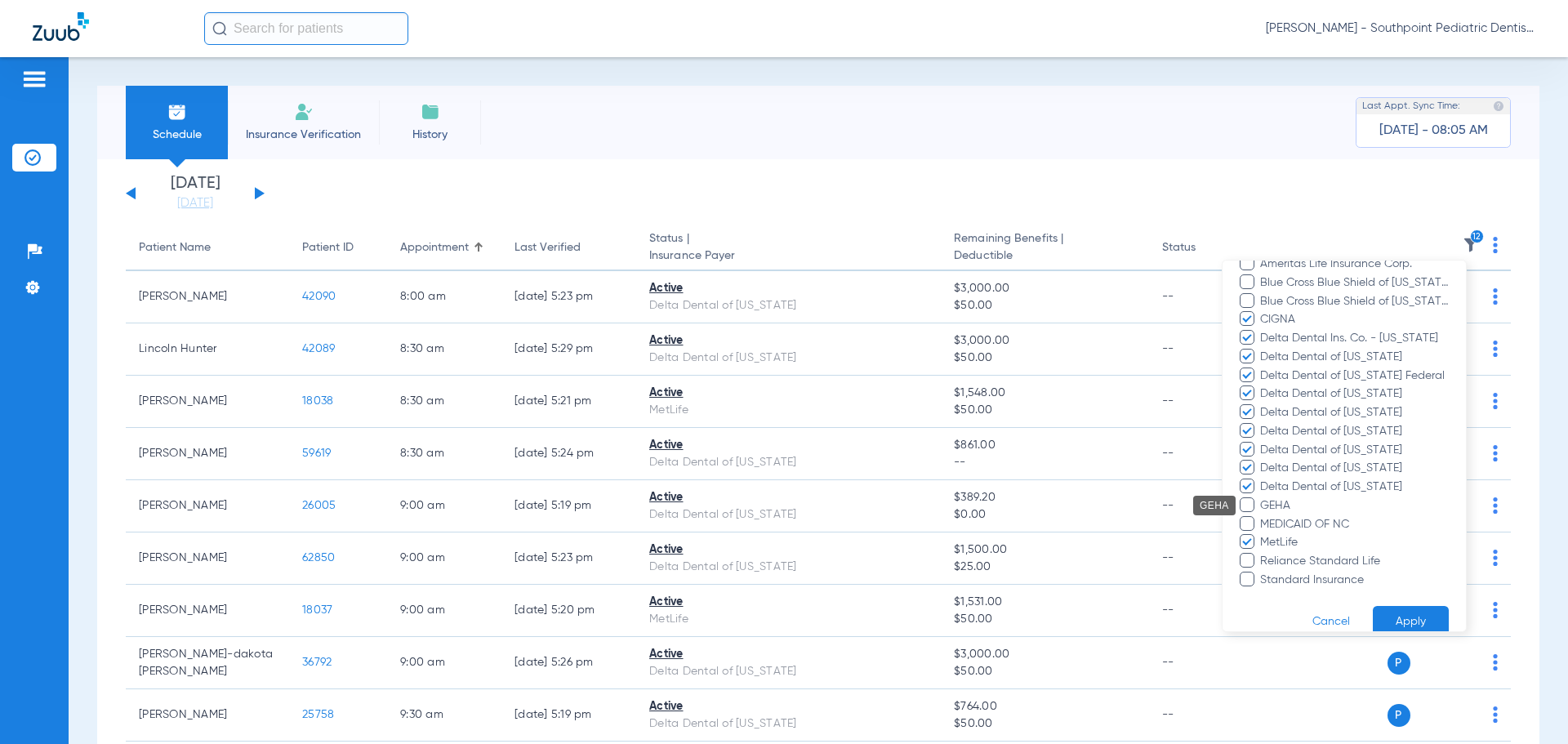 scroll, scrollTop: 268, scrollLeft: 0, axis: vertical 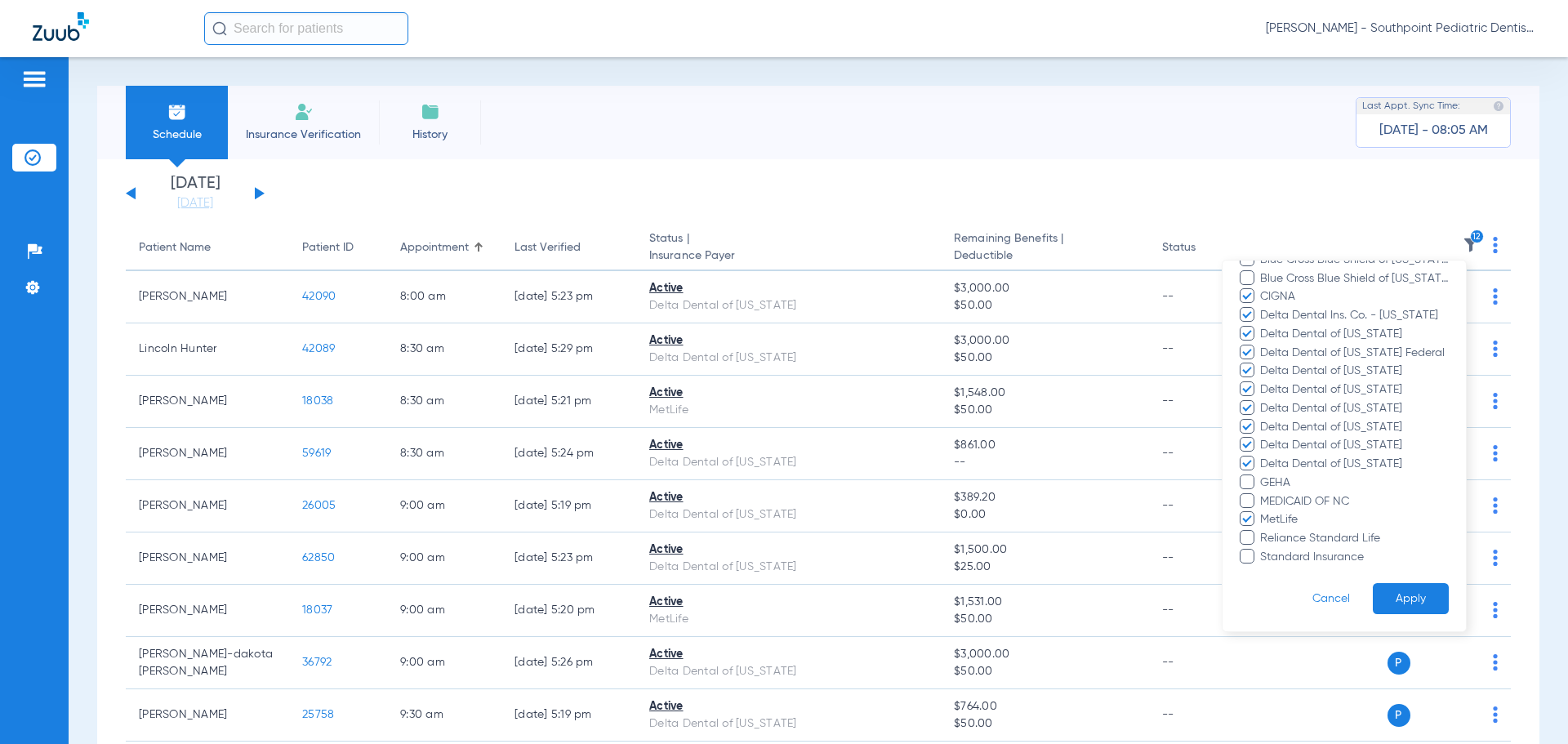 click on "Apply" at bounding box center [1410, 599] 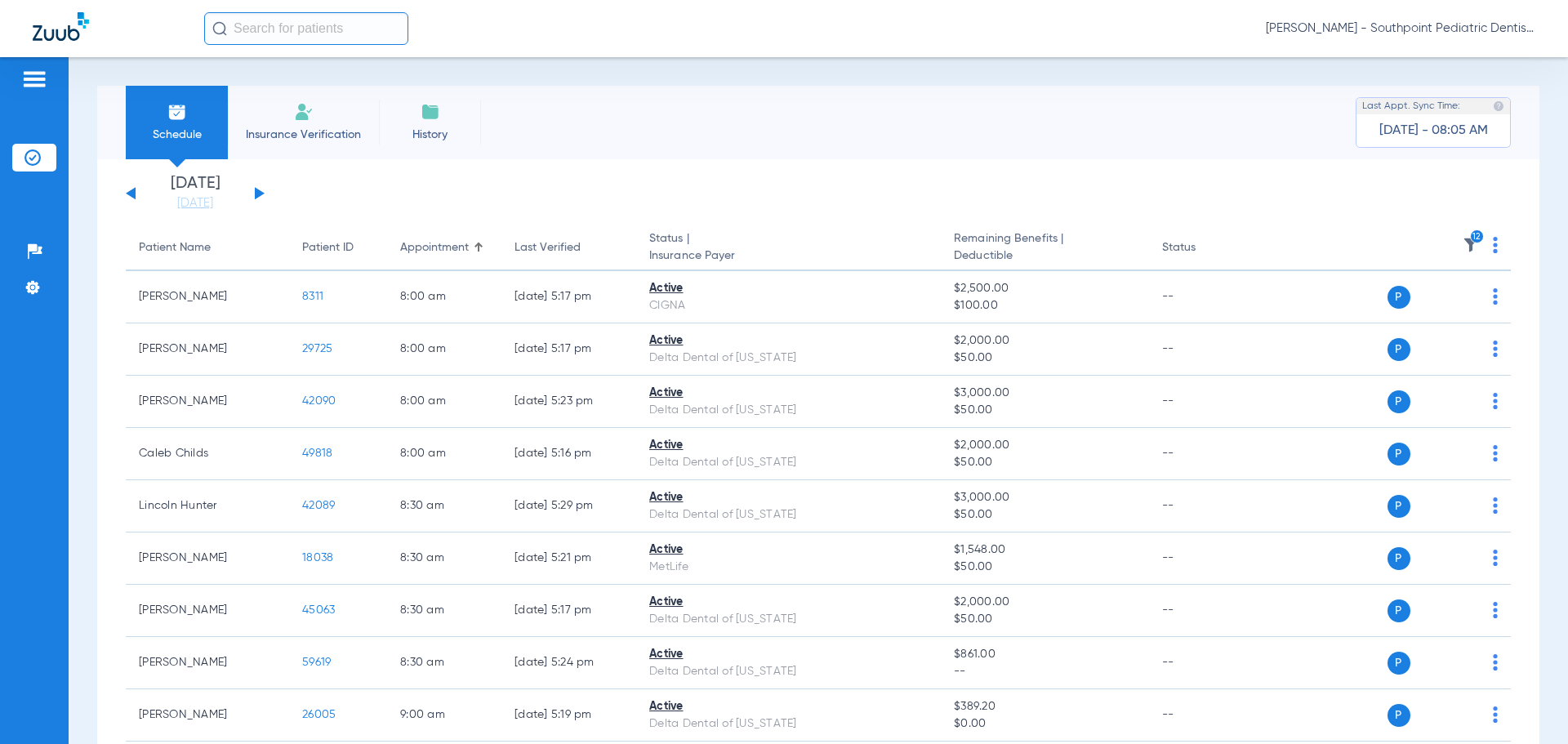click on "12" 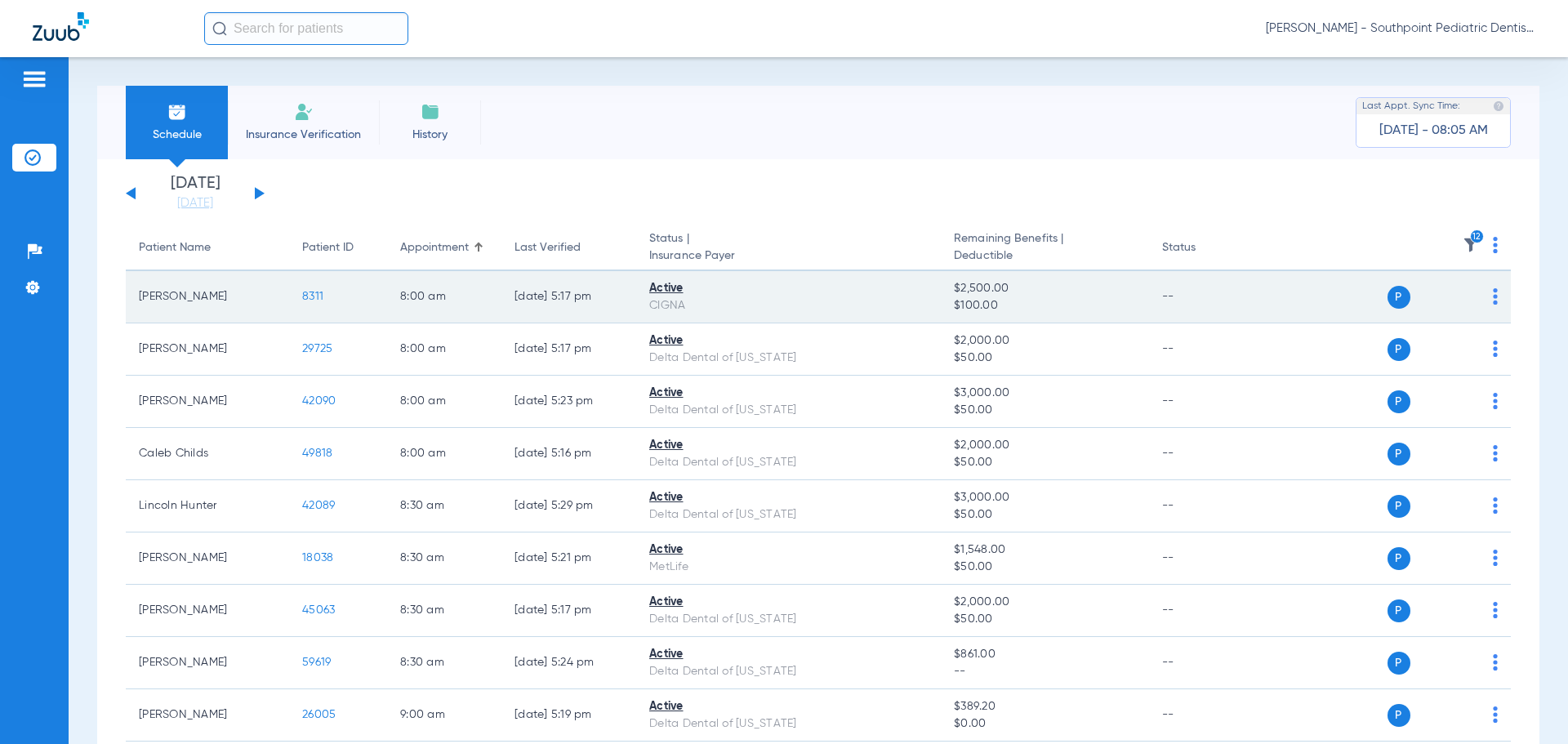 click on "8311" 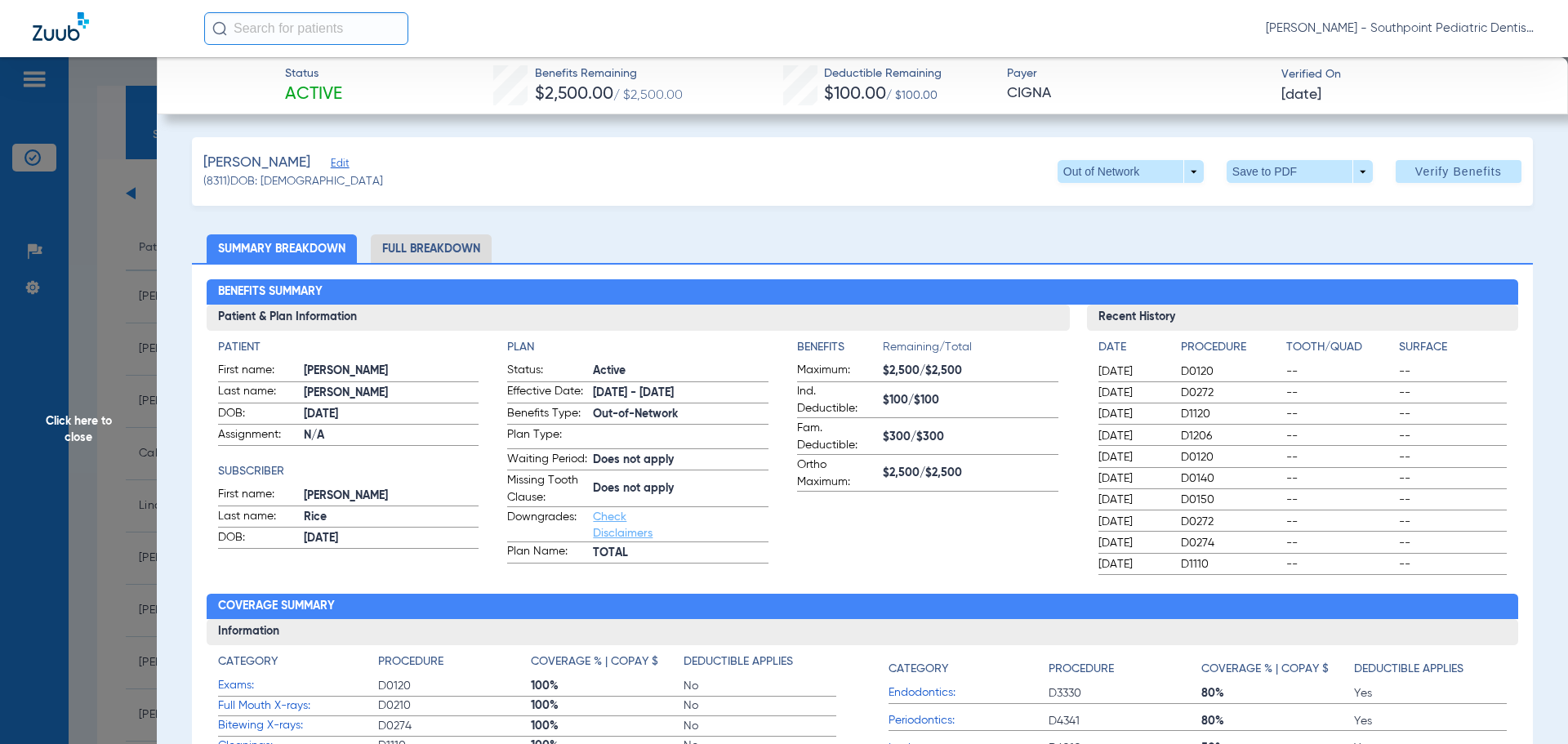 click on "Click here to close" 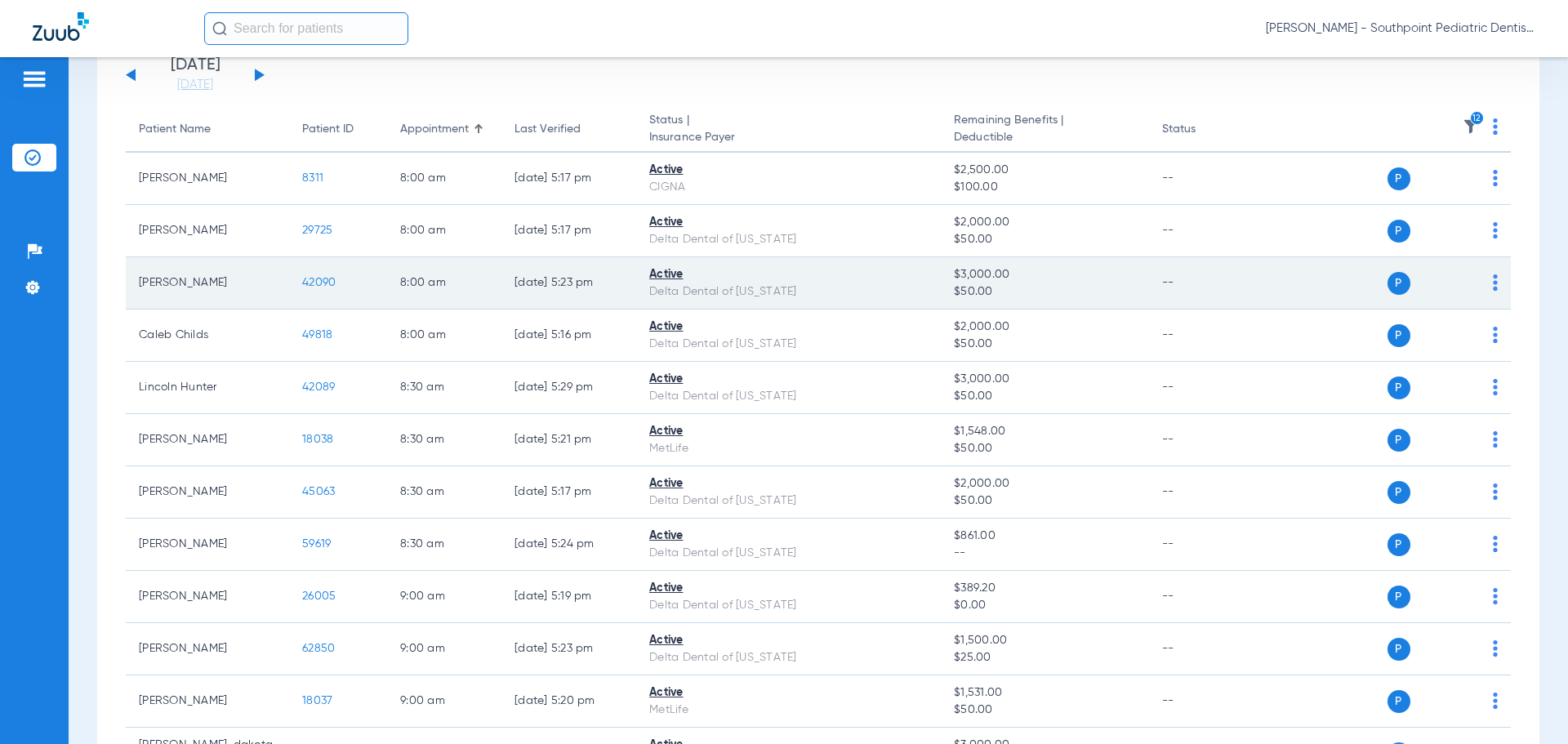 scroll, scrollTop: 0, scrollLeft: 0, axis: both 